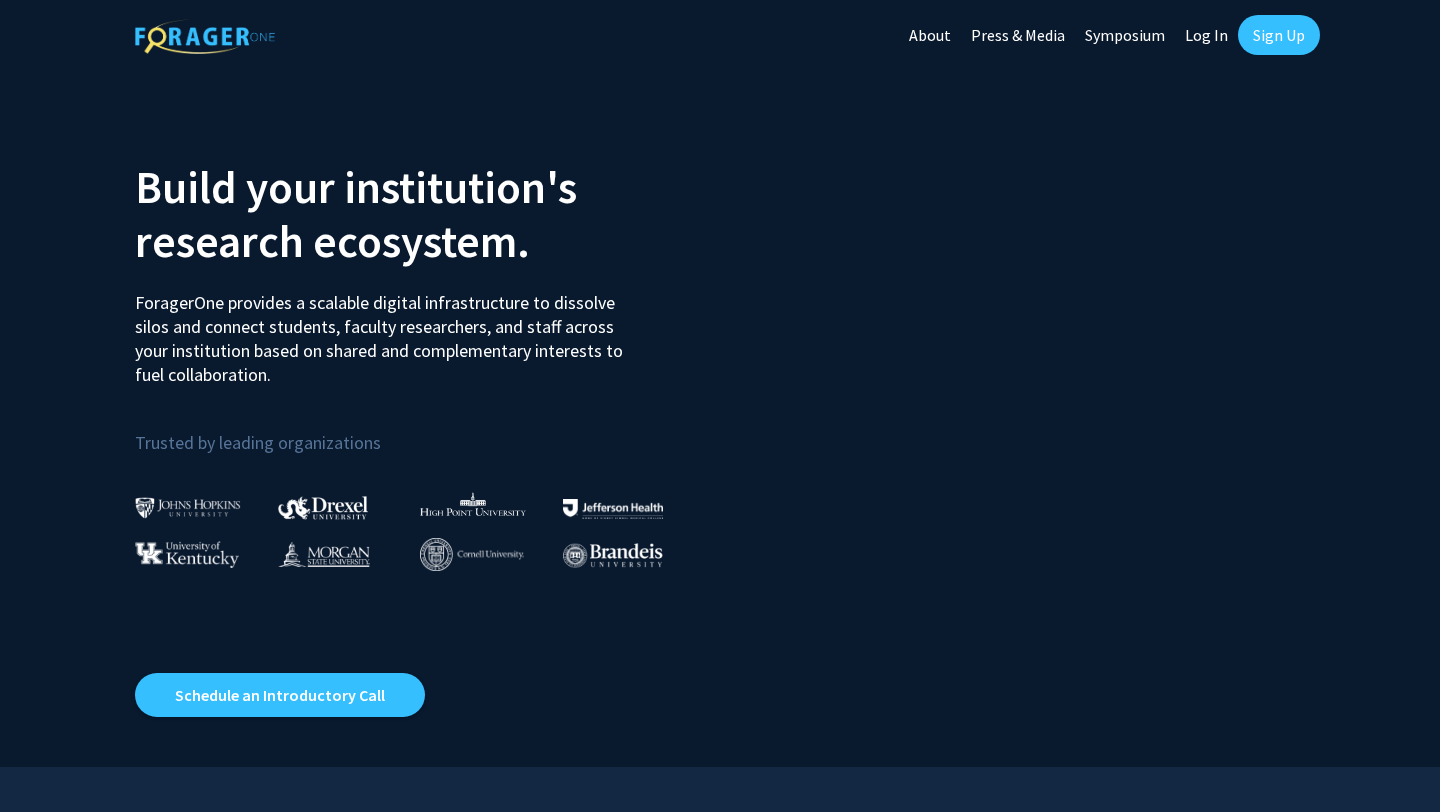 scroll, scrollTop: 0, scrollLeft: 0, axis: both 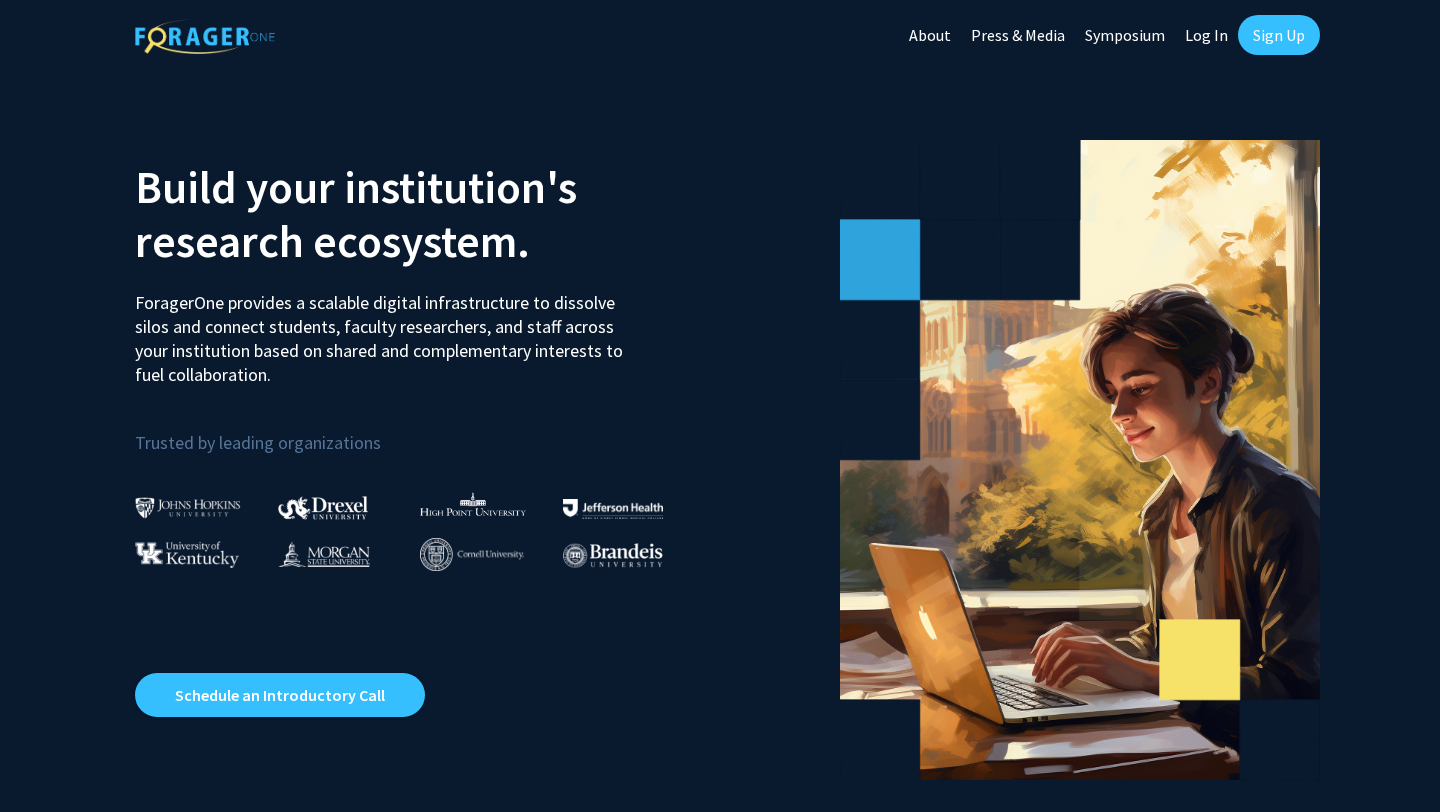 click on "Log In" 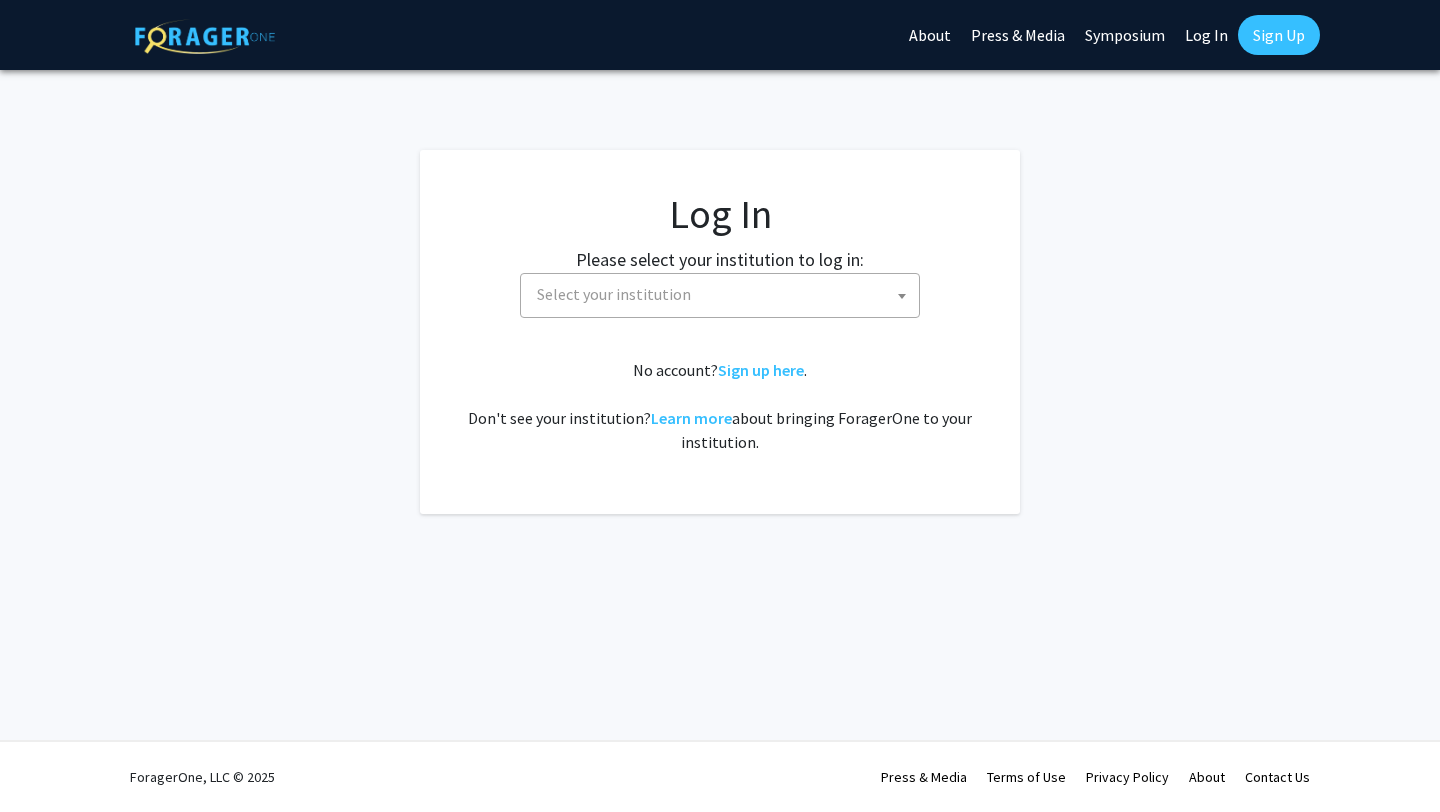 click on "Select your institution" at bounding box center (724, 294) 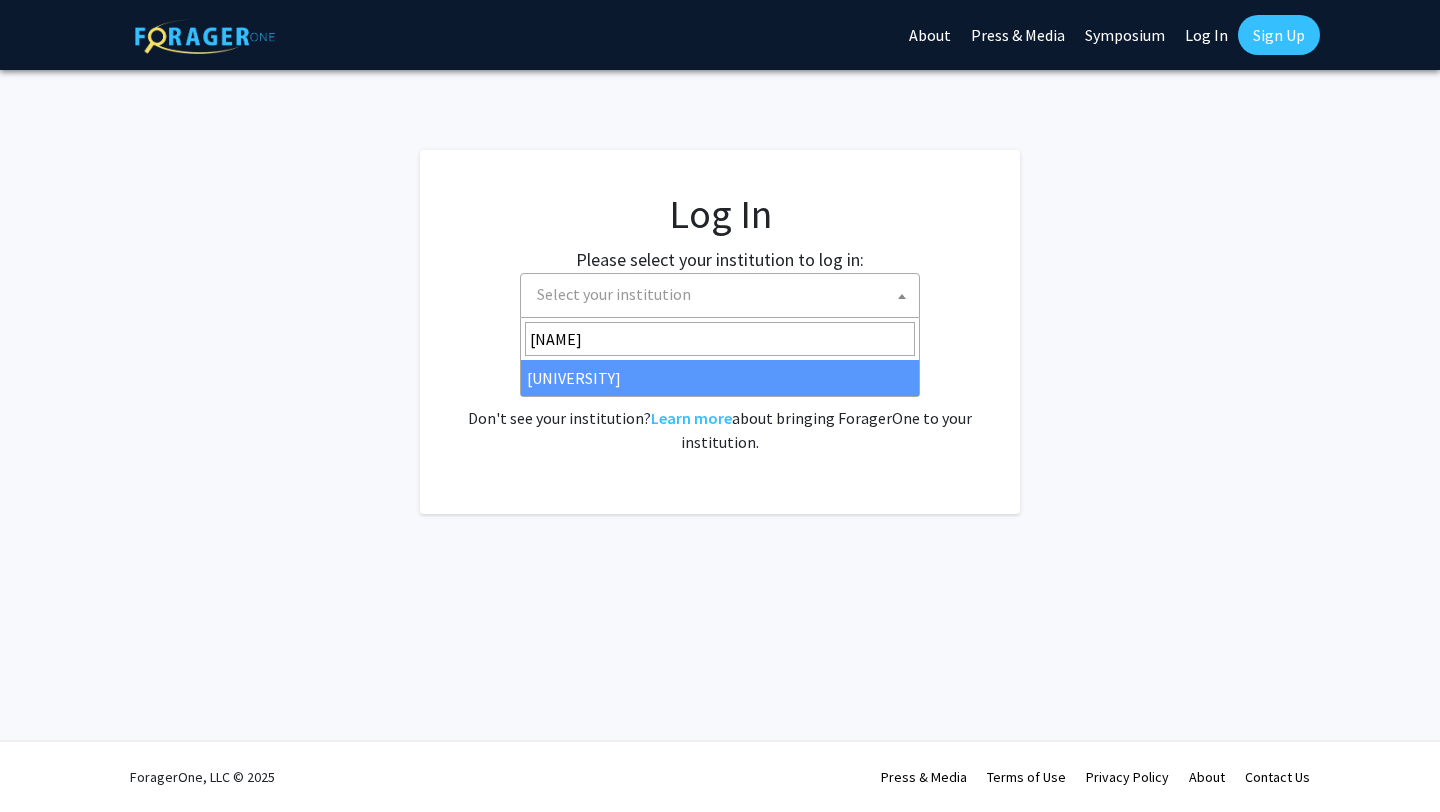 type on "[NAME]" 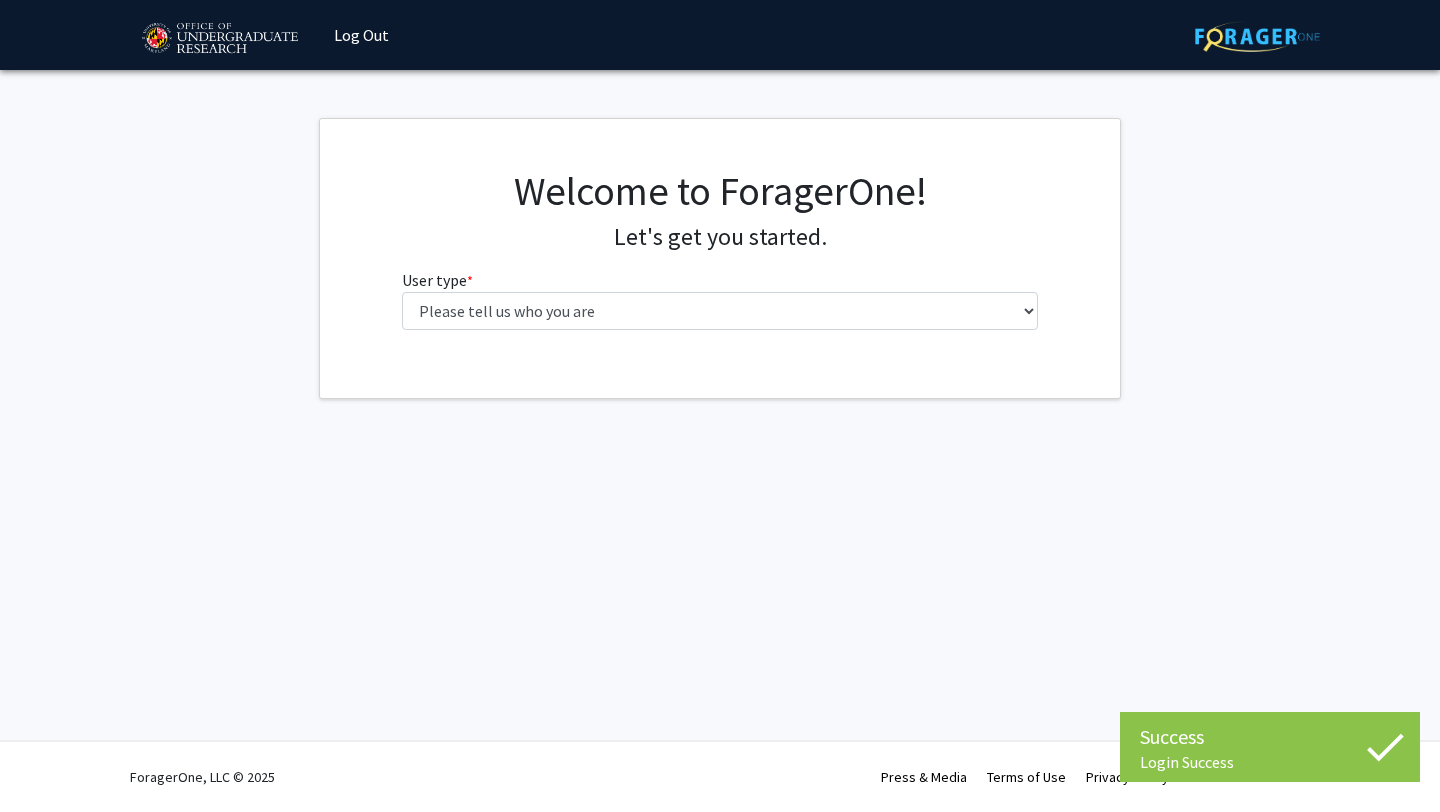 scroll, scrollTop: 0, scrollLeft: 0, axis: both 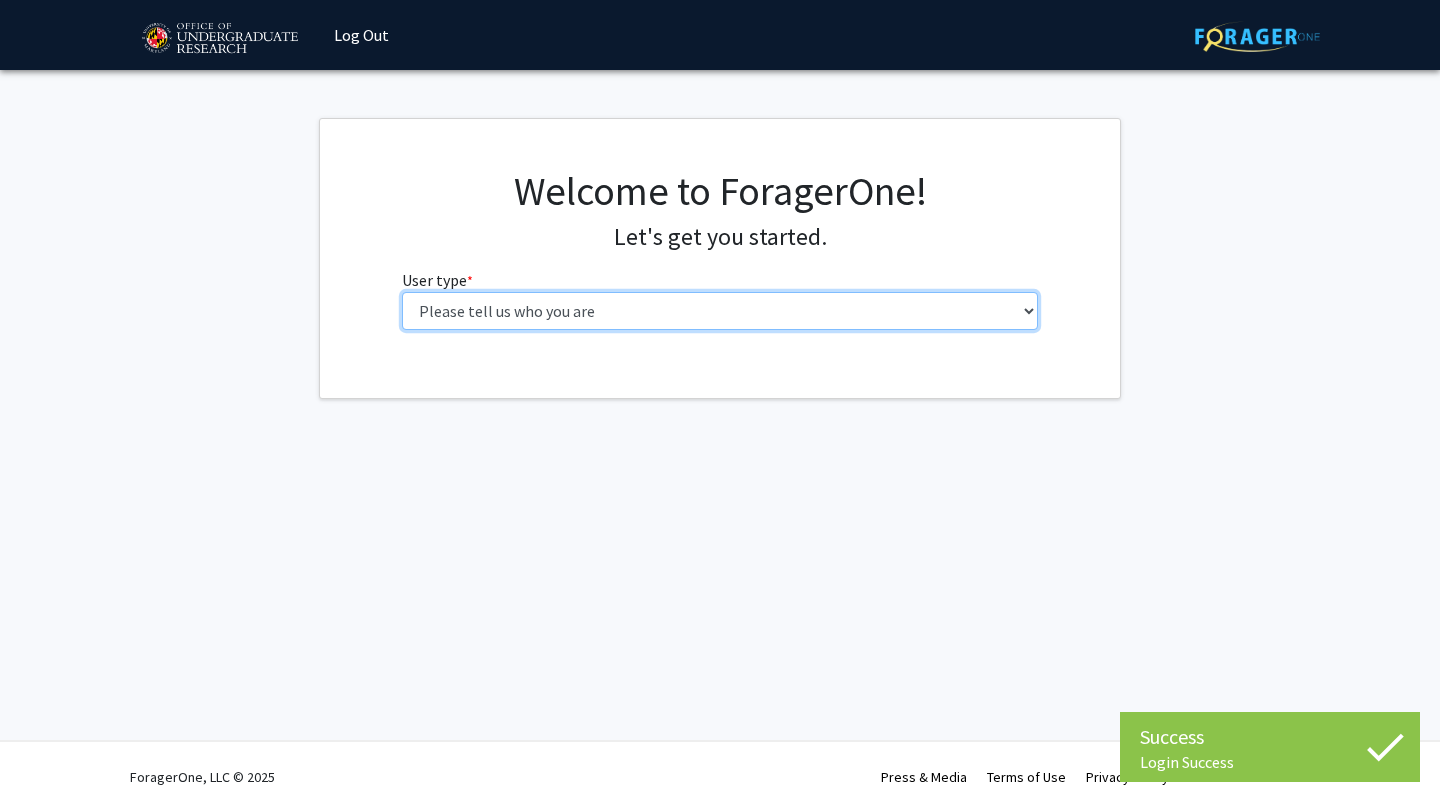 click on "Please tell us who you are  Undergraduate Student   Master's Student   Doctoral Candidate (PhD, MD, DMD, PharmD, etc.)   Postdoctoral Researcher / Research Staff / Medical Resident / Medical Fellow   Faculty   Administrative Staff" at bounding box center (720, 311) 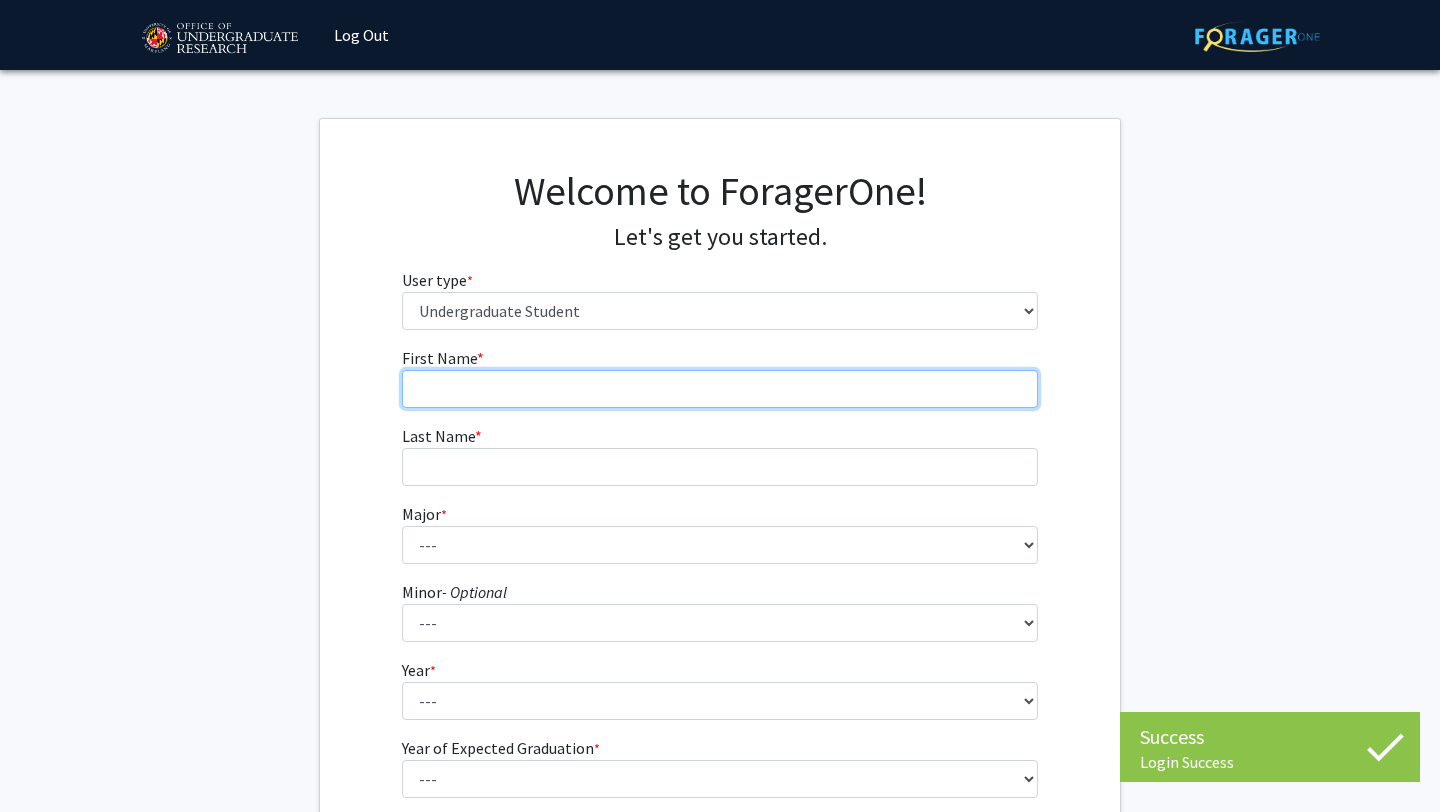 click on "First Name * required" at bounding box center (720, 389) 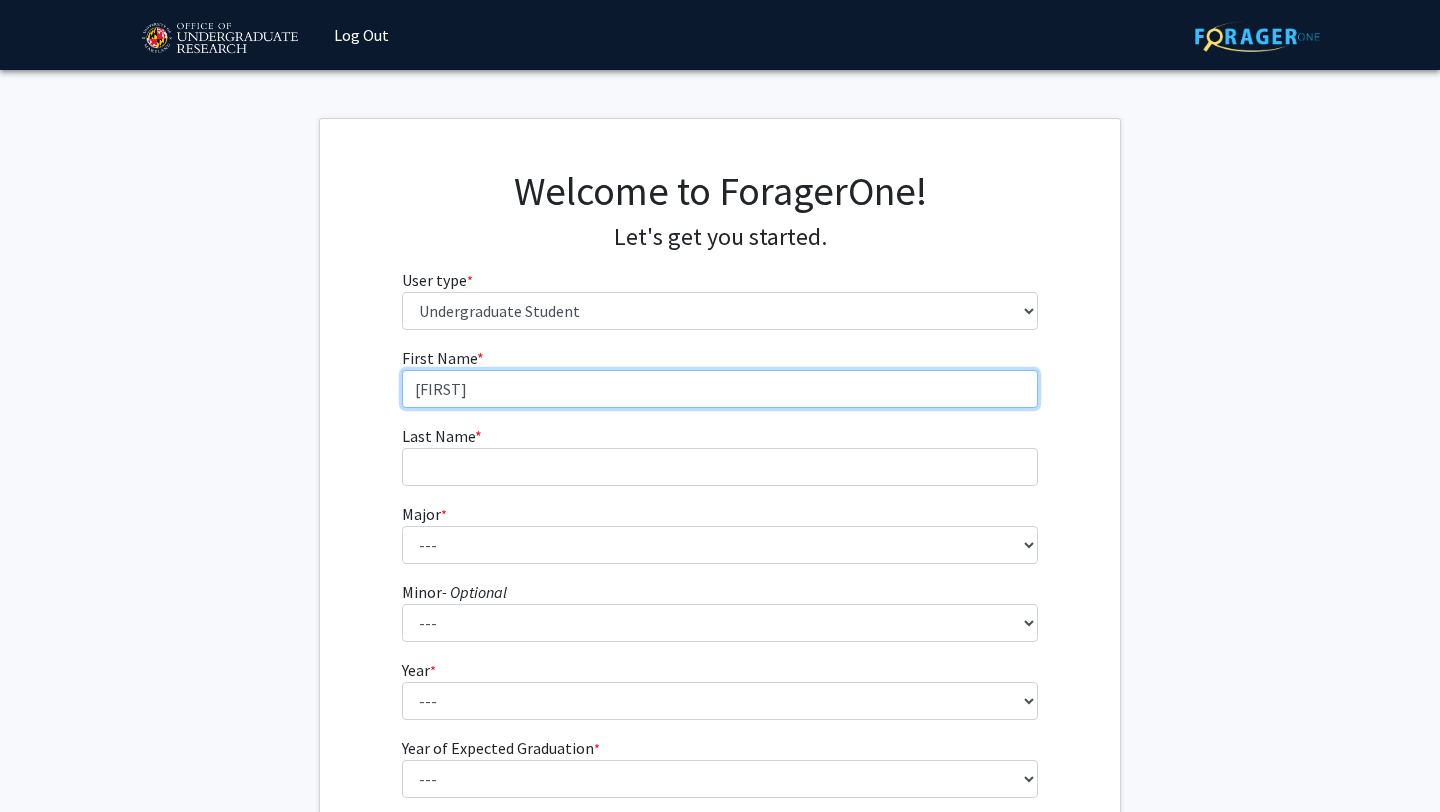 type on "[FIRST]" 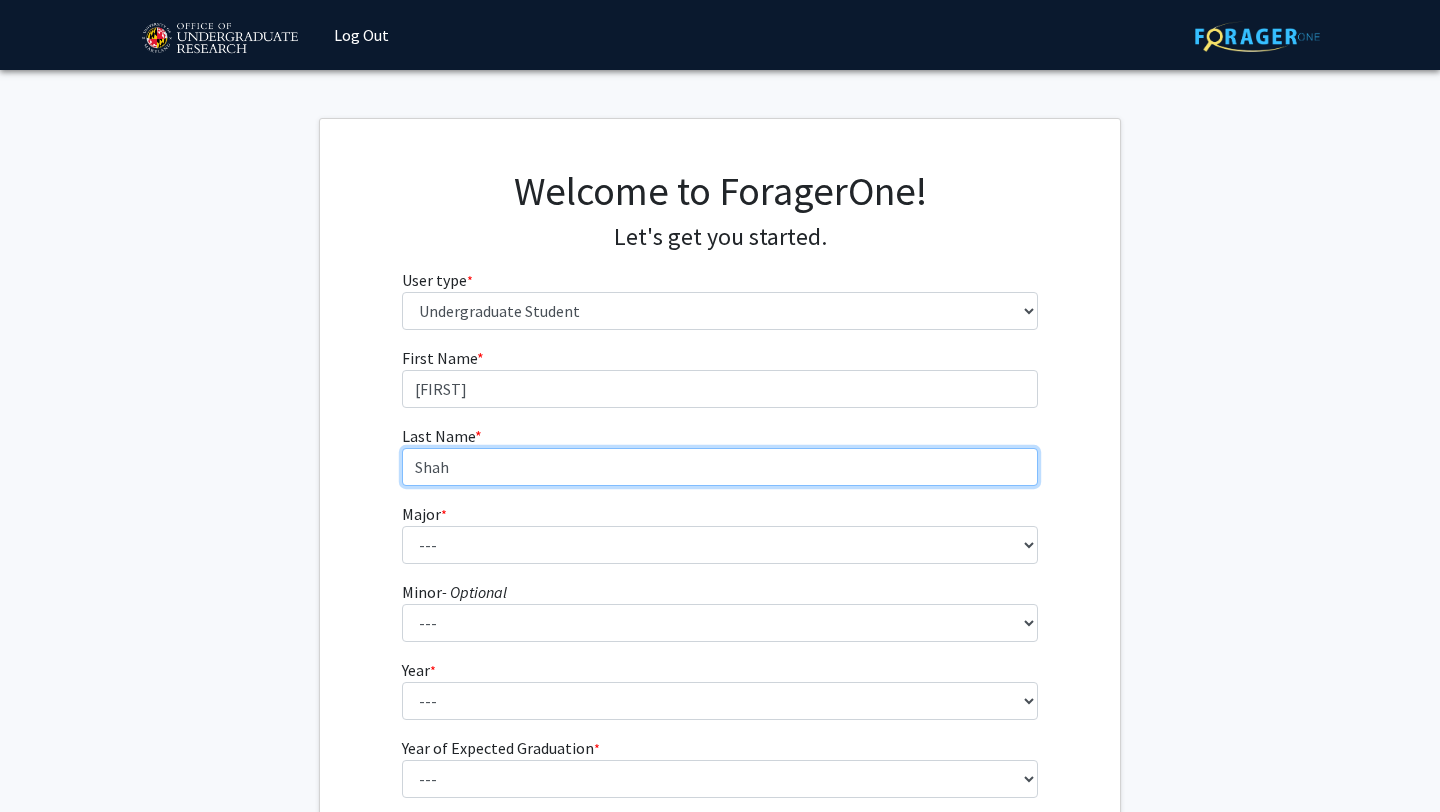 type on "Shah" 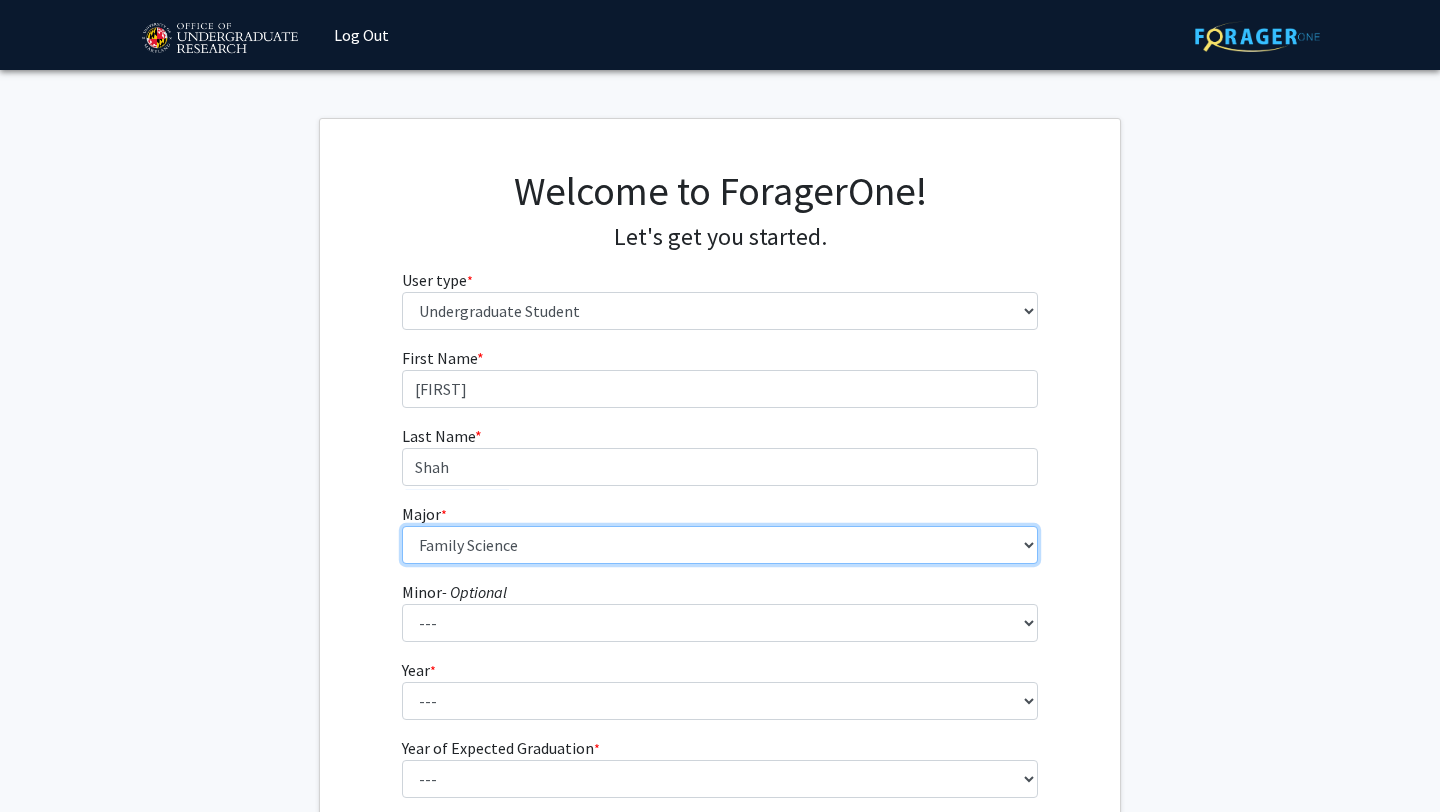 select on "42: 2343" 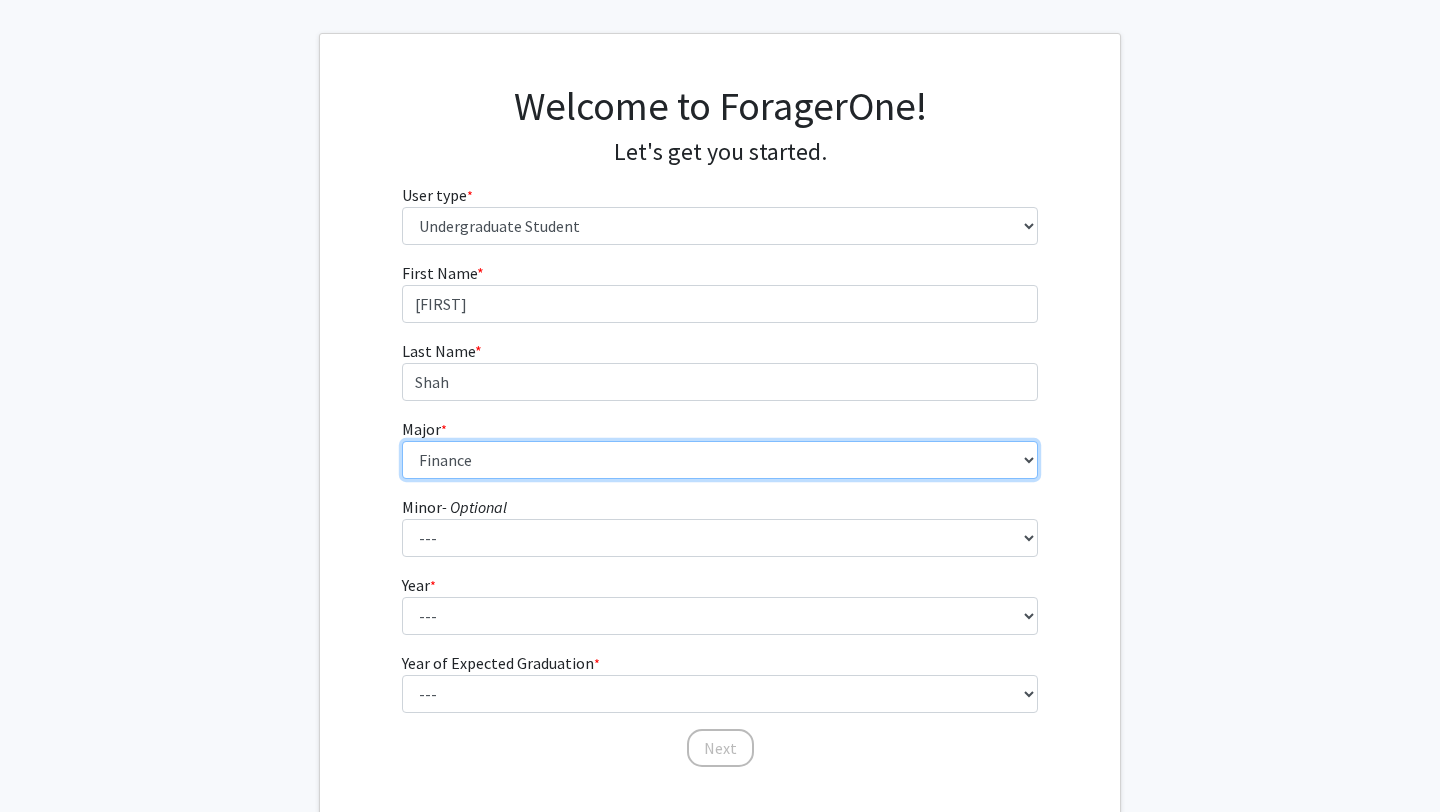 scroll, scrollTop: 211, scrollLeft: 0, axis: vertical 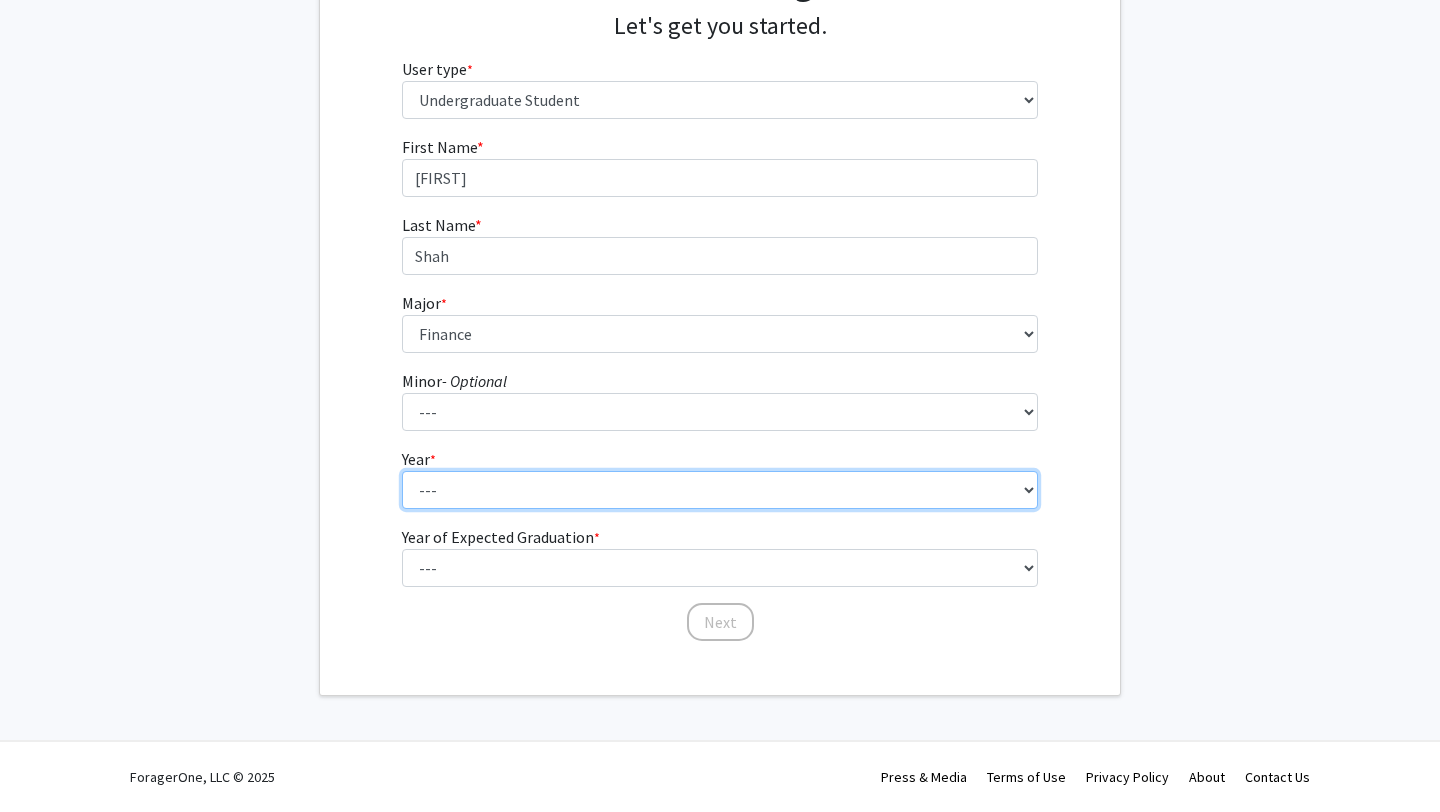 click on "---  First-year   Sophomore   Junior   Senior   Postbaccalaureate Certificate" at bounding box center (720, 490) 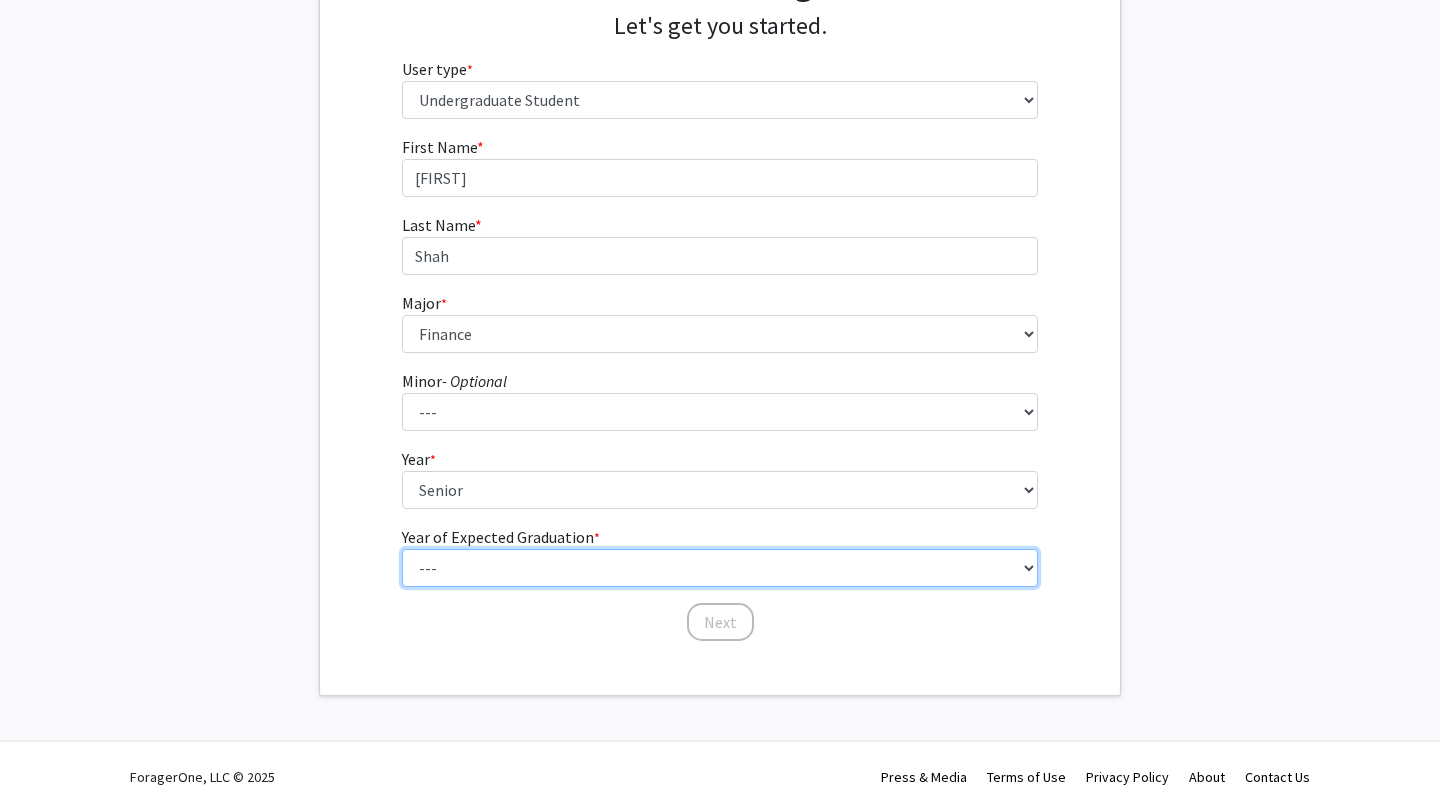 click on "---  2025   2026   2027   2028   2029   2030   2031   2032   2033   2034" at bounding box center [720, 568] 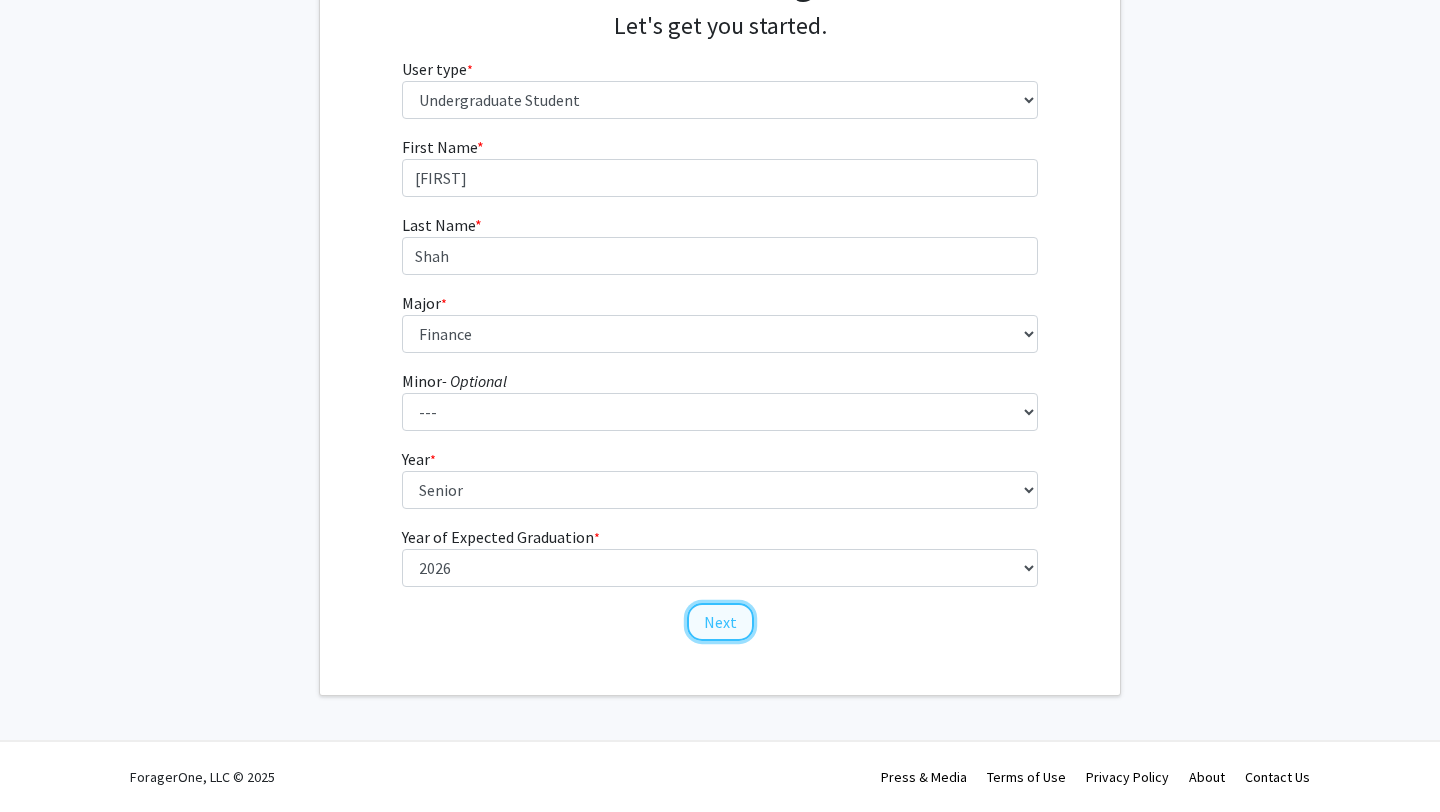 click on "Next" 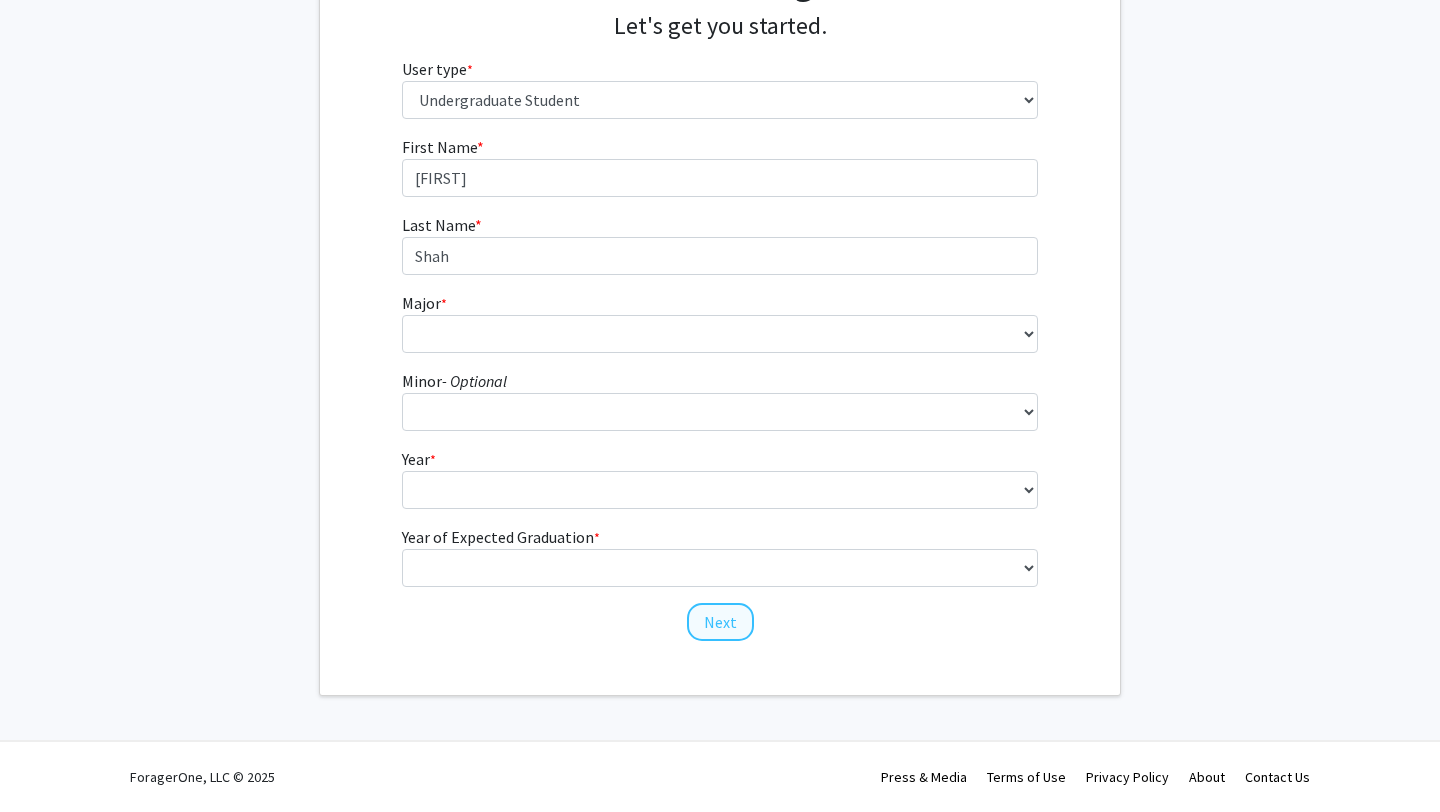 scroll, scrollTop: 0, scrollLeft: 0, axis: both 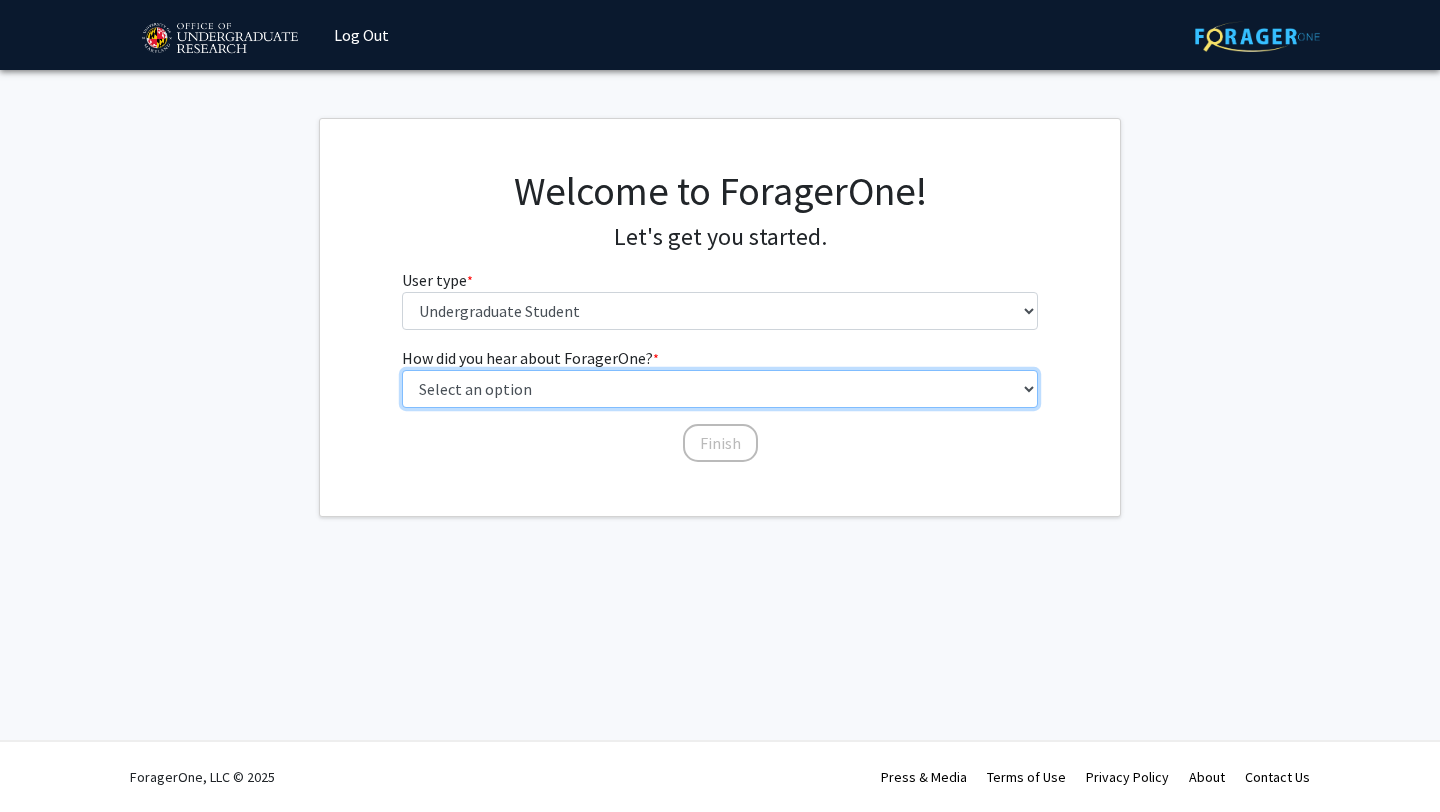 click on "Select an option  Peer/student recommendation   Faculty/staff recommendation   University website   University email or newsletter   Other" at bounding box center [720, 389] 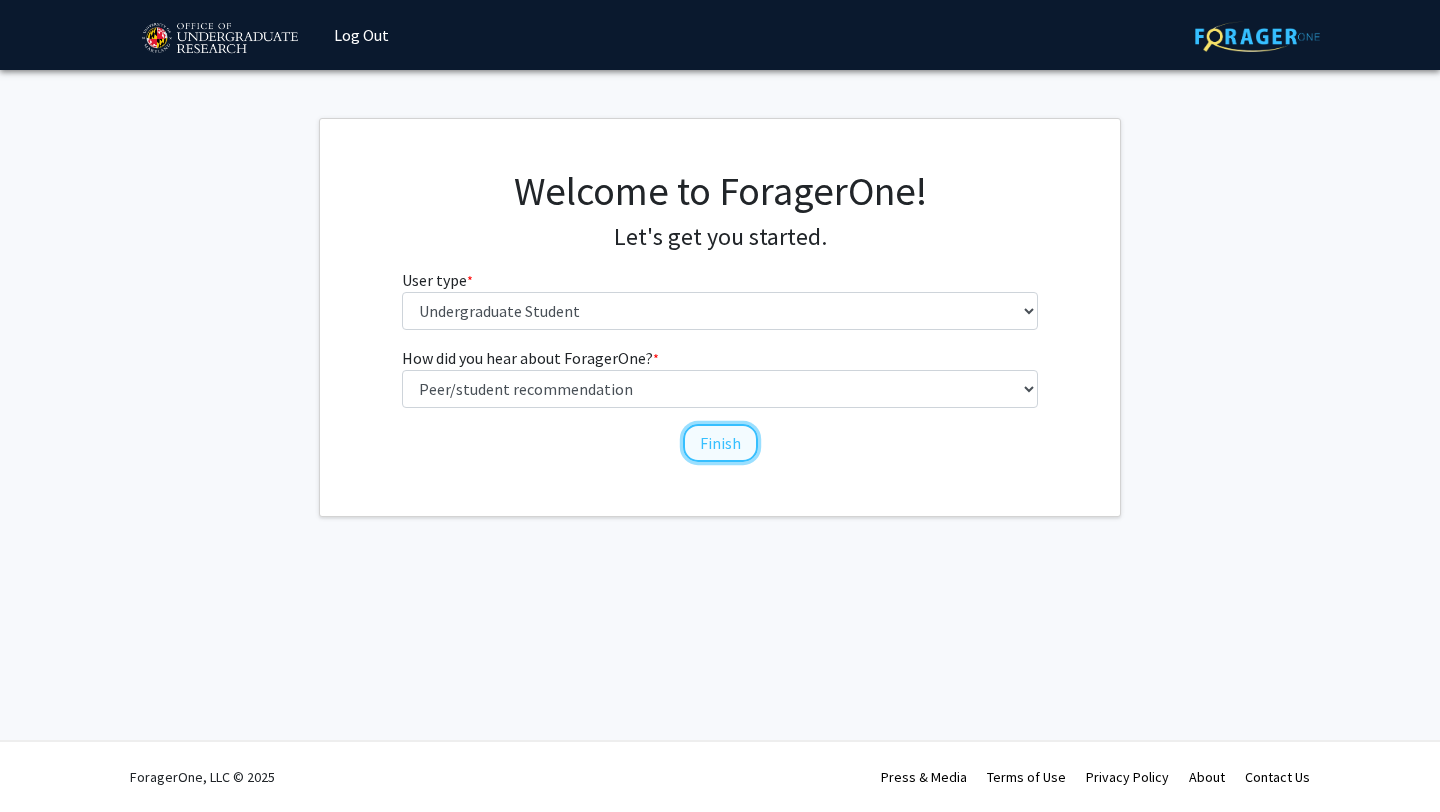 click on "Finish" 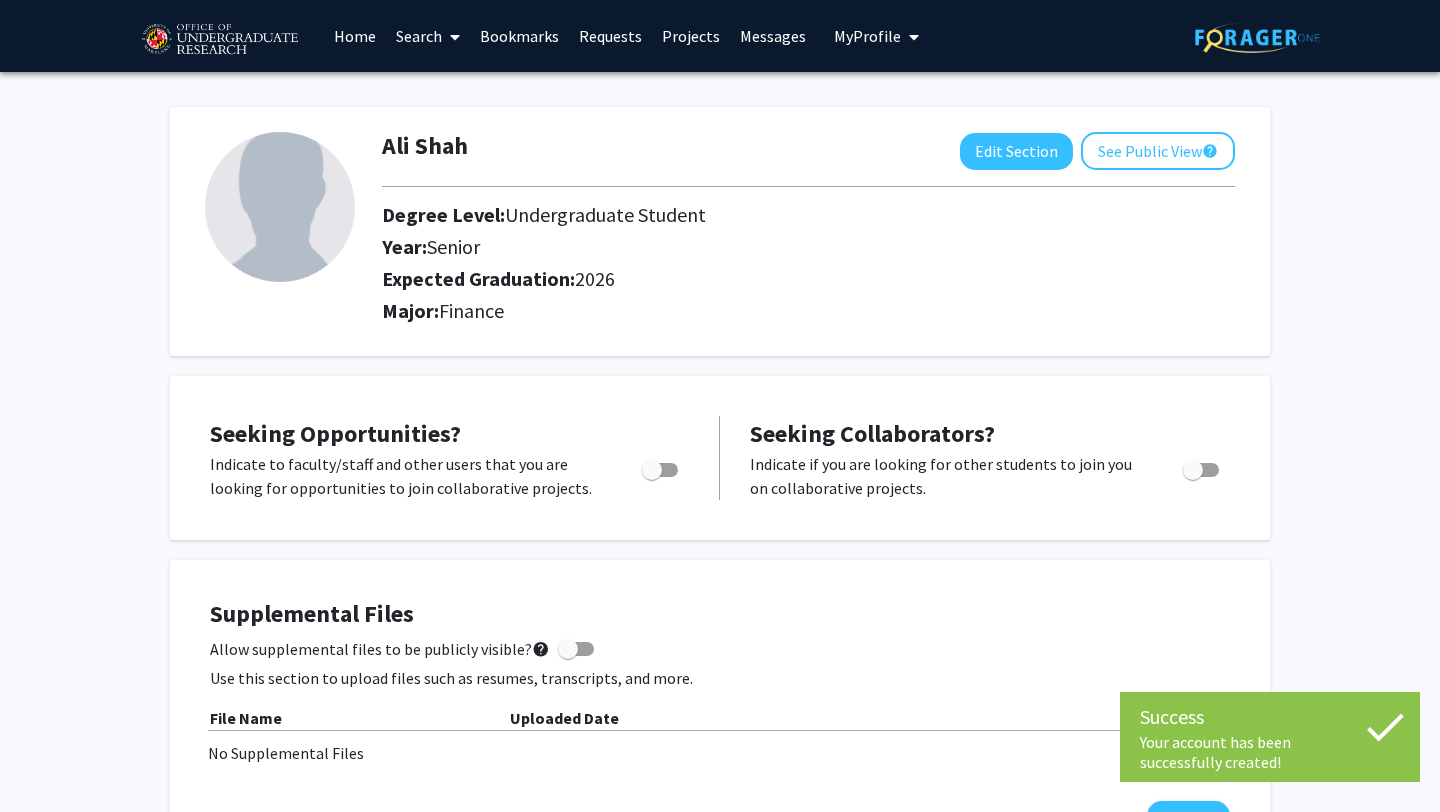 click at bounding box center (652, 470) 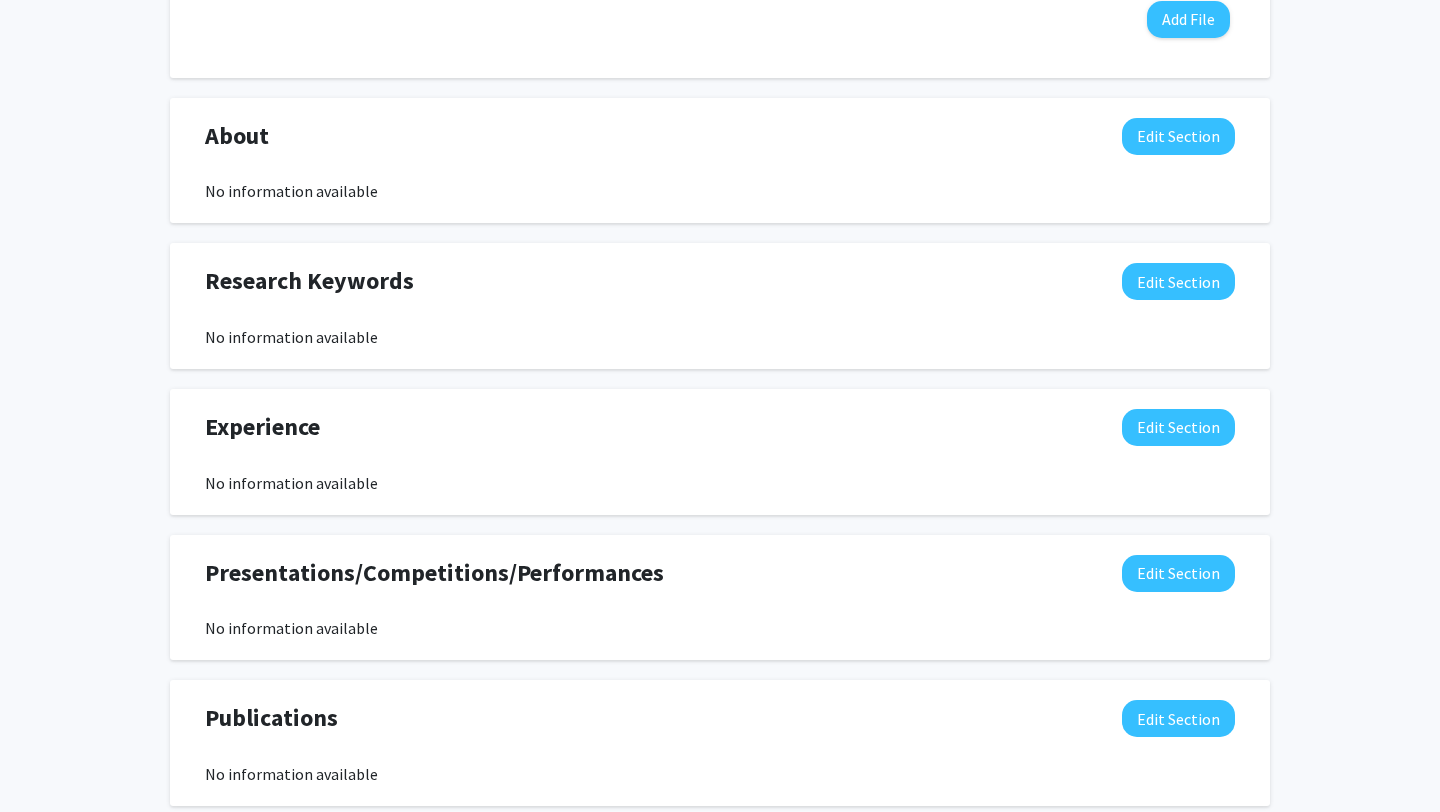 scroll, scrollTop: 803, scrollLeft: 0, axis: vertical 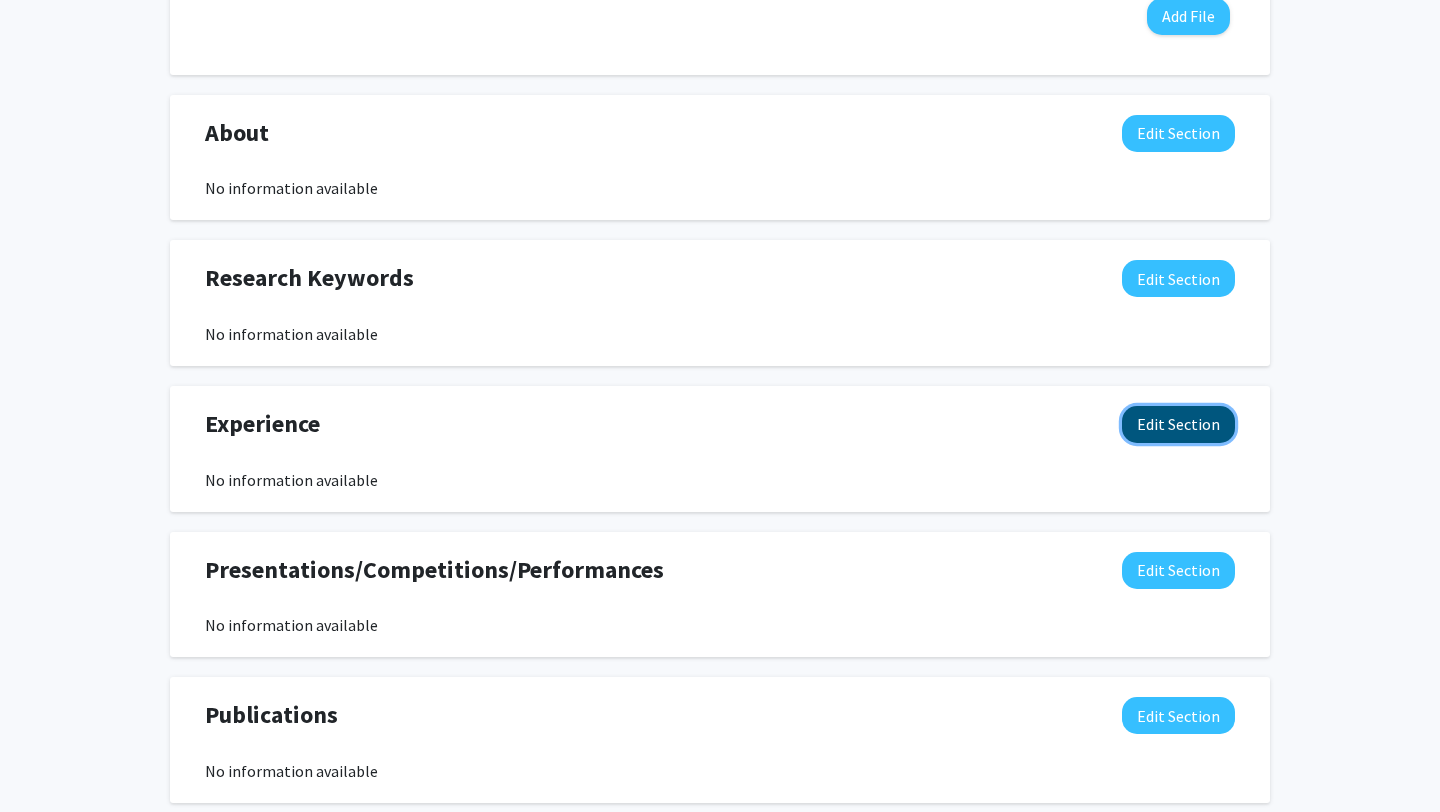click on "Edit Section" 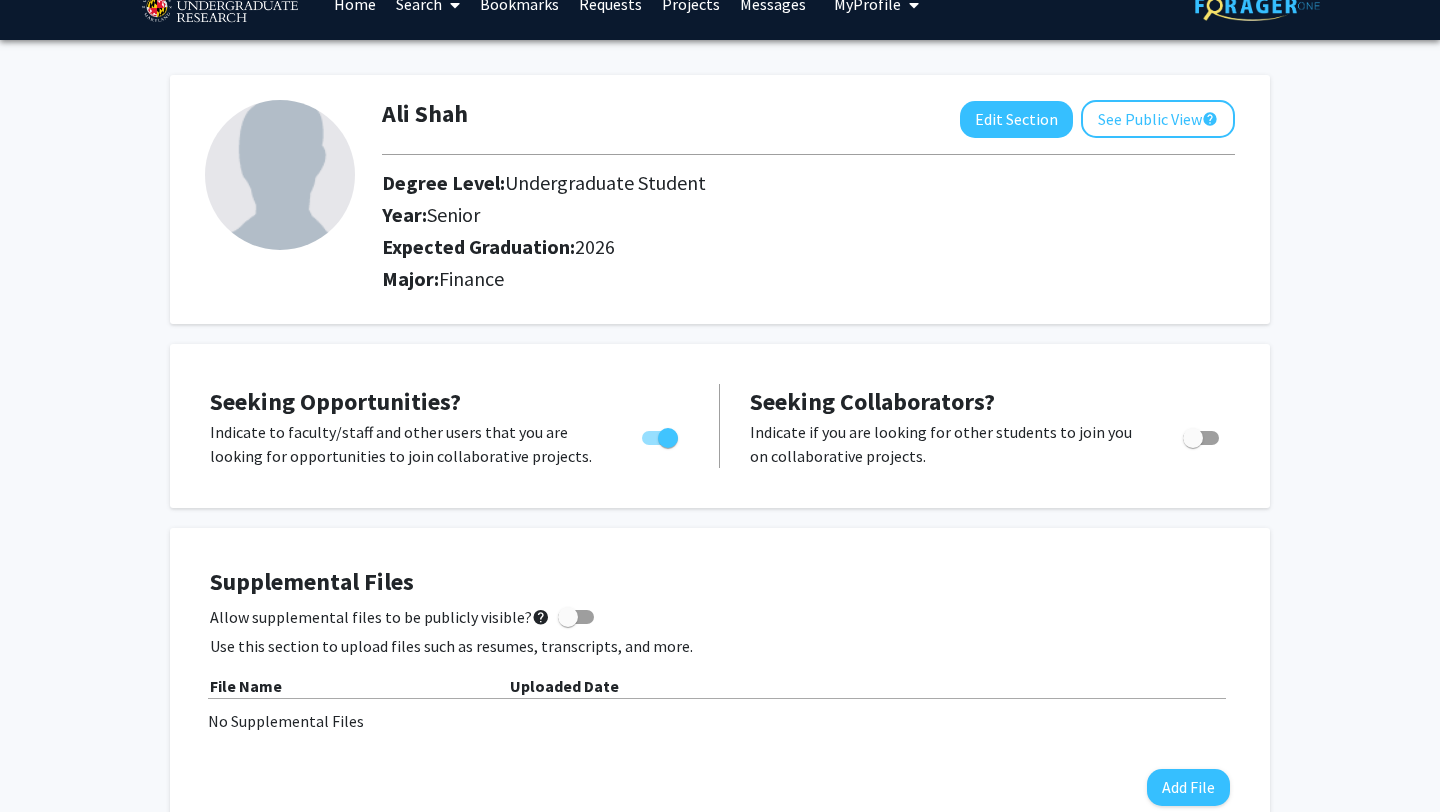 scroll, scrollTop: 0, scrollLeft: 0, axis: both 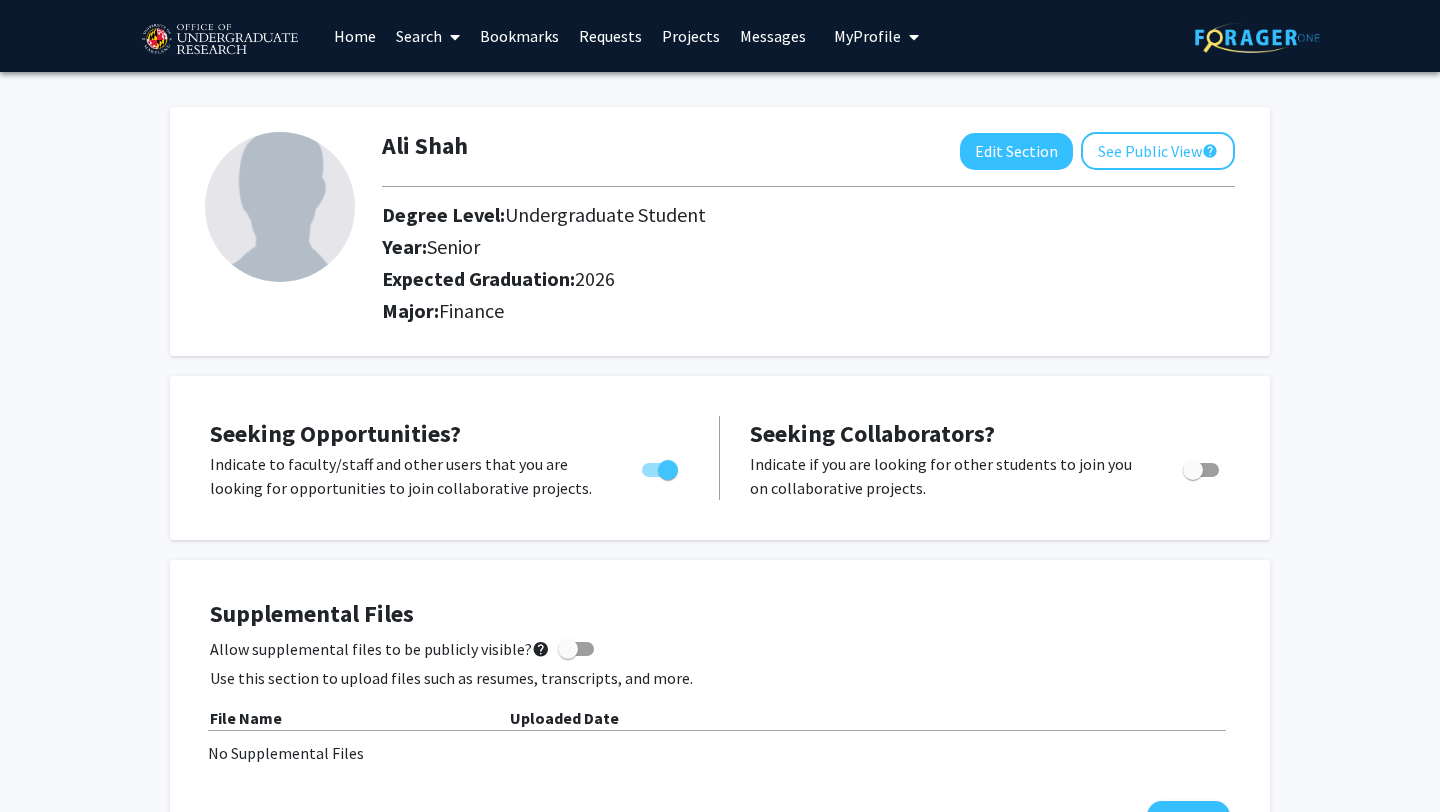 click at bounding box center [455, 37] 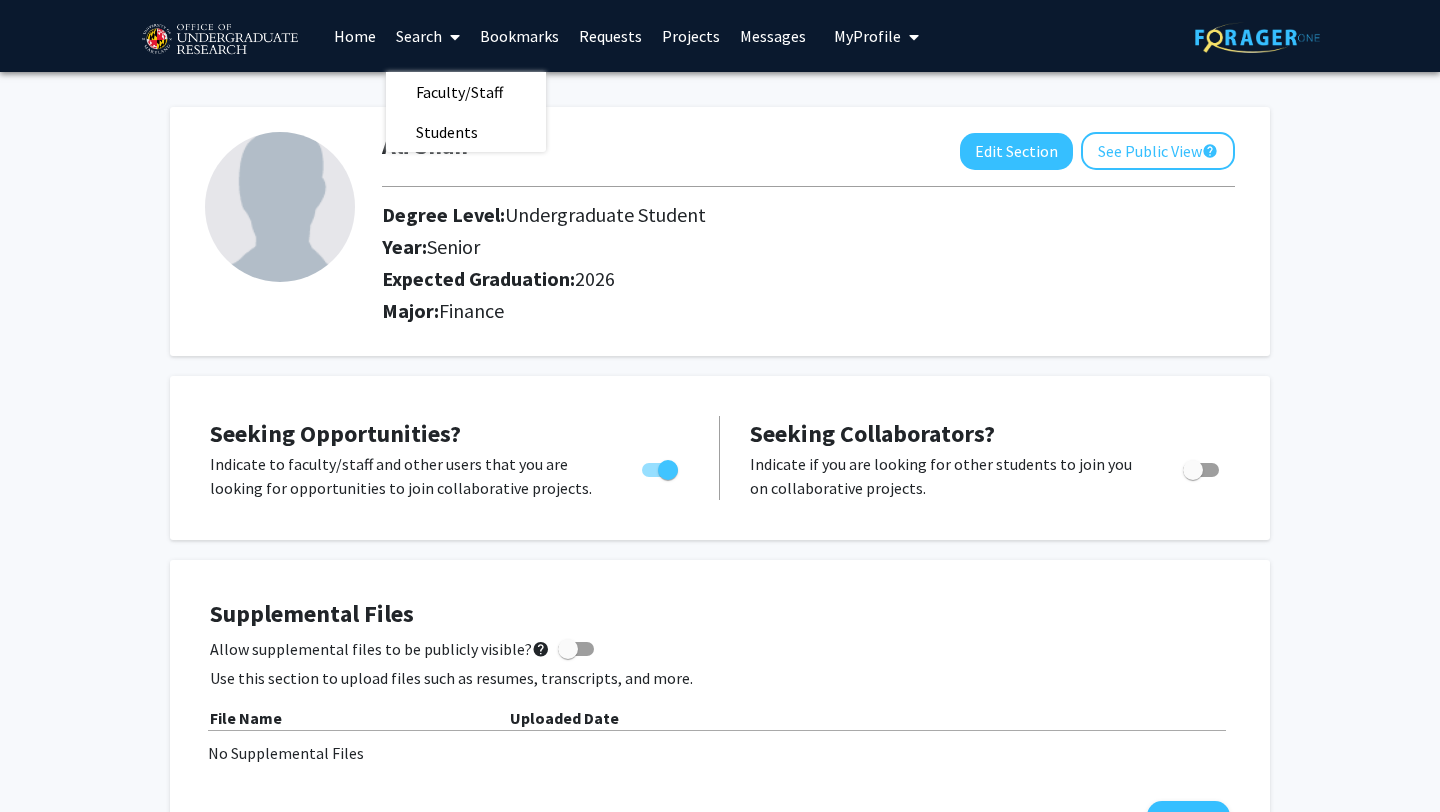 click on "Projects" at bounding box center [691, 36] 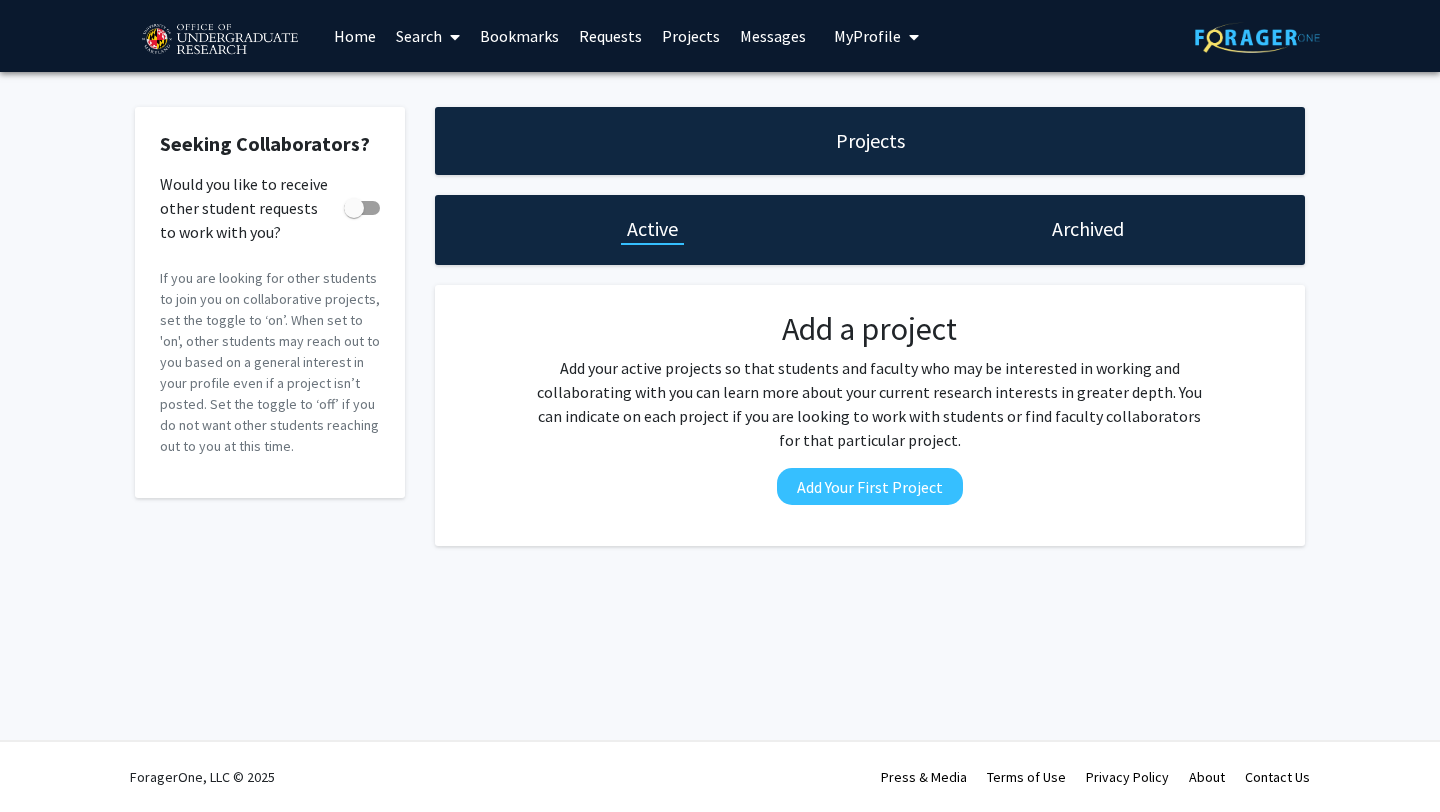 click on "Requests" at bounding box center (610, 36) 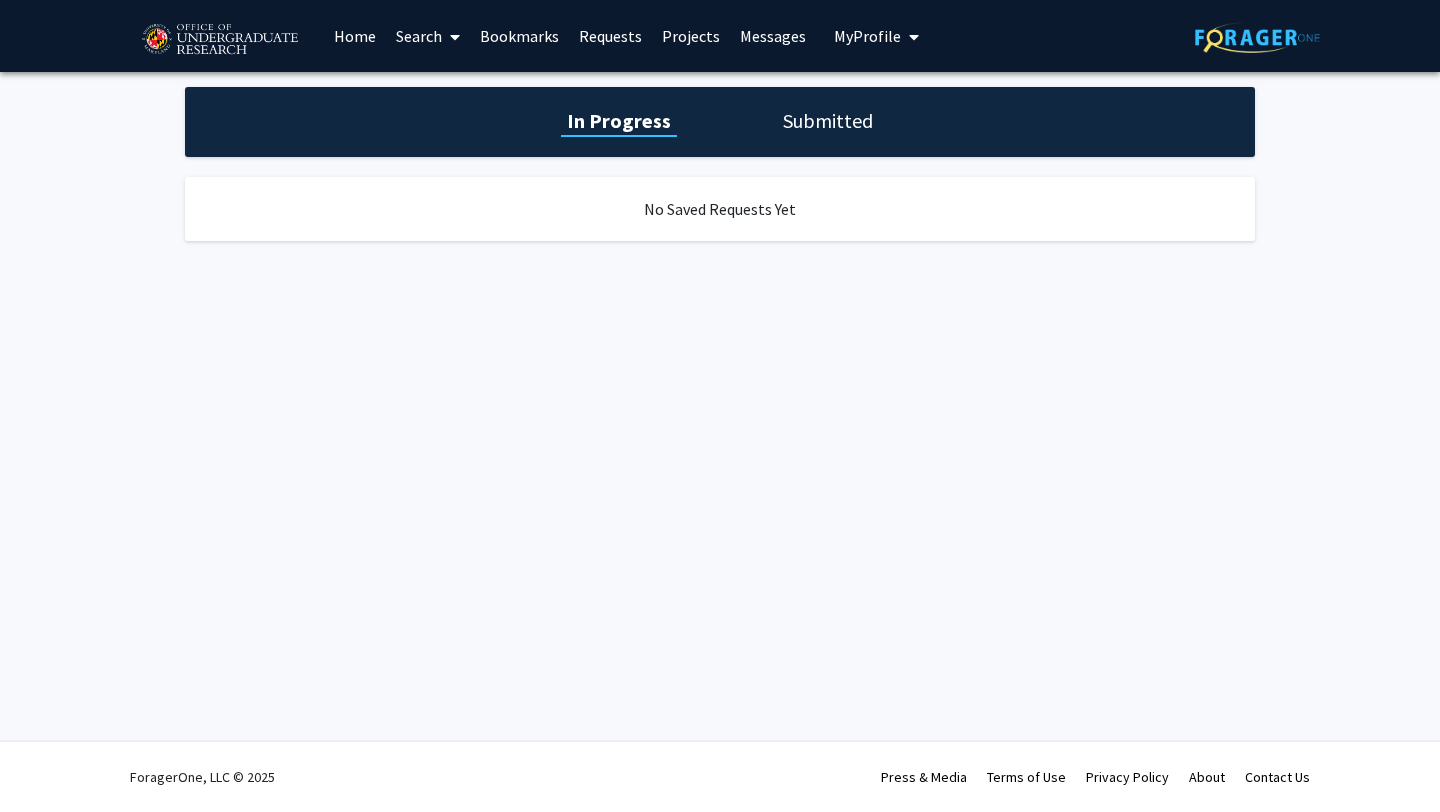 click on "Messages" at bounding box center (773, 36) 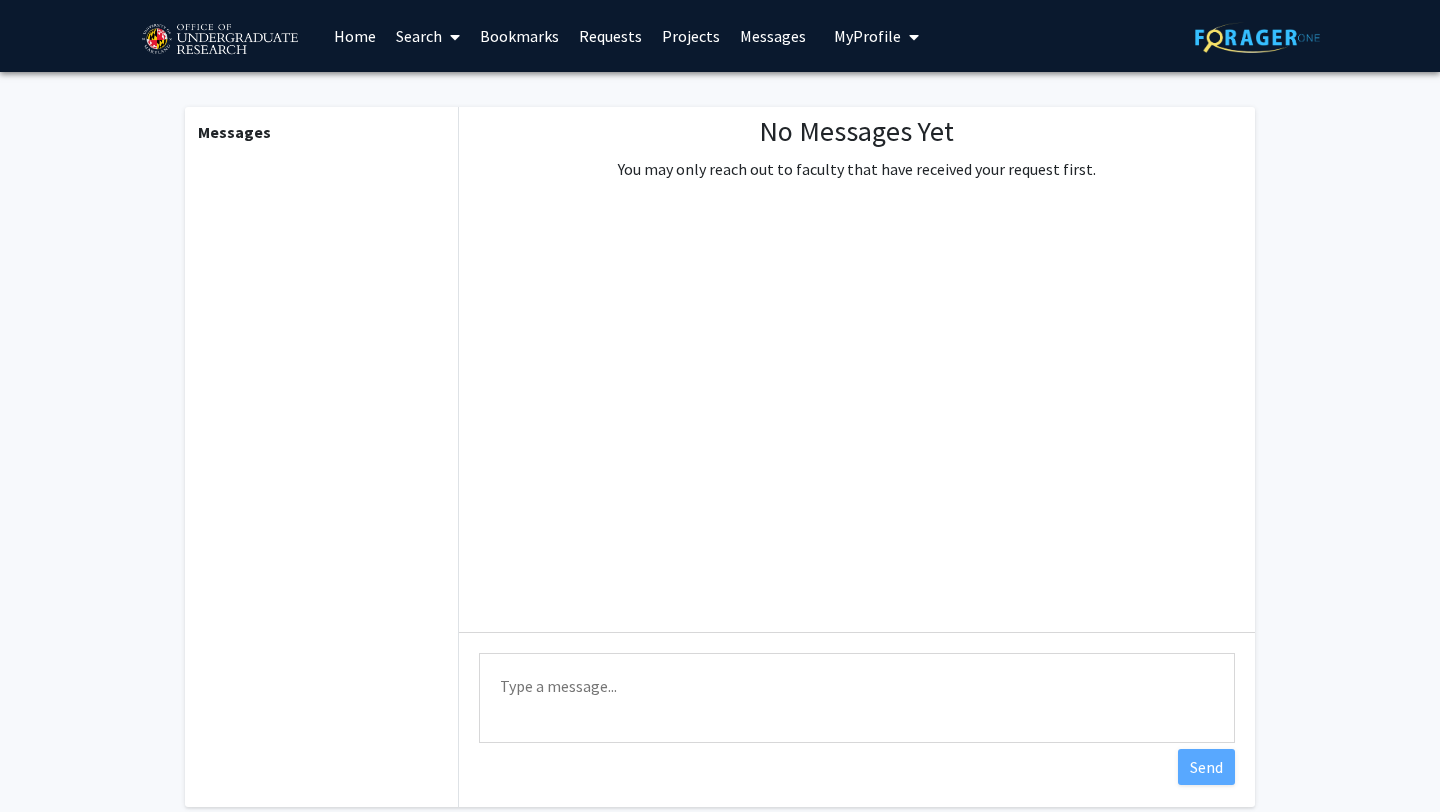 click on "Home" at bounding box center [355, 36] 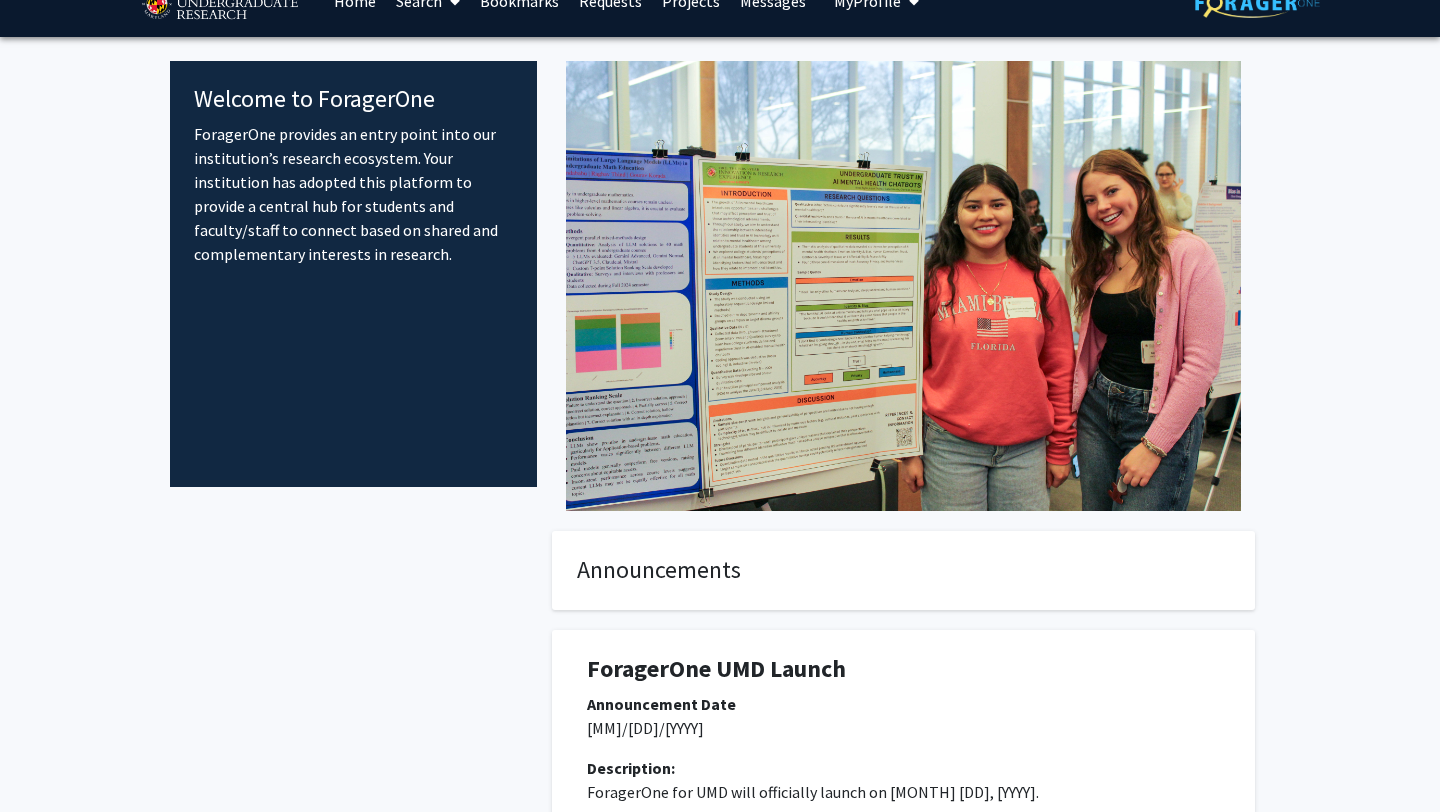 scroll, scrollTop: 0, scrollLeft: 0, axis: both 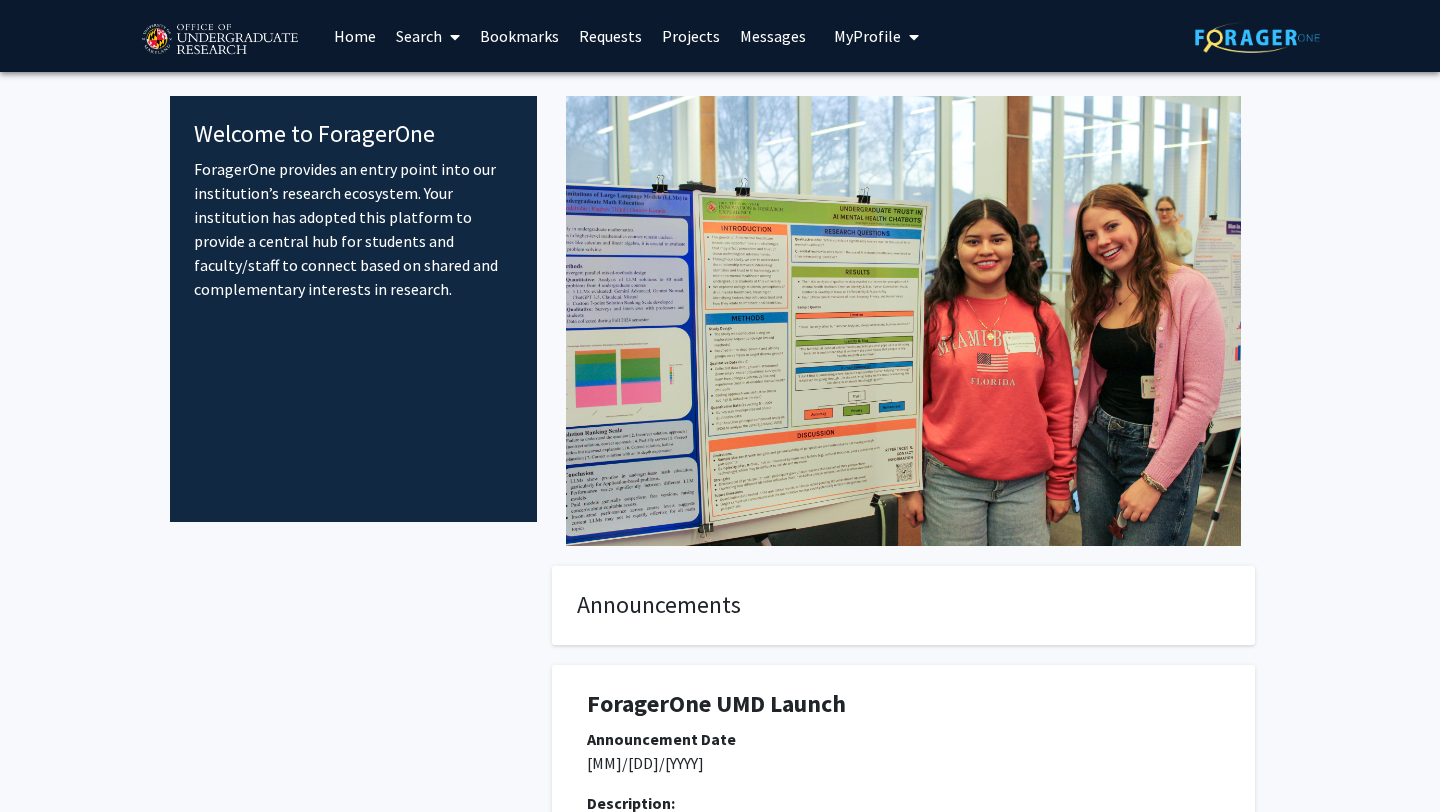 click on "Search" at bounding box center [428, 36] 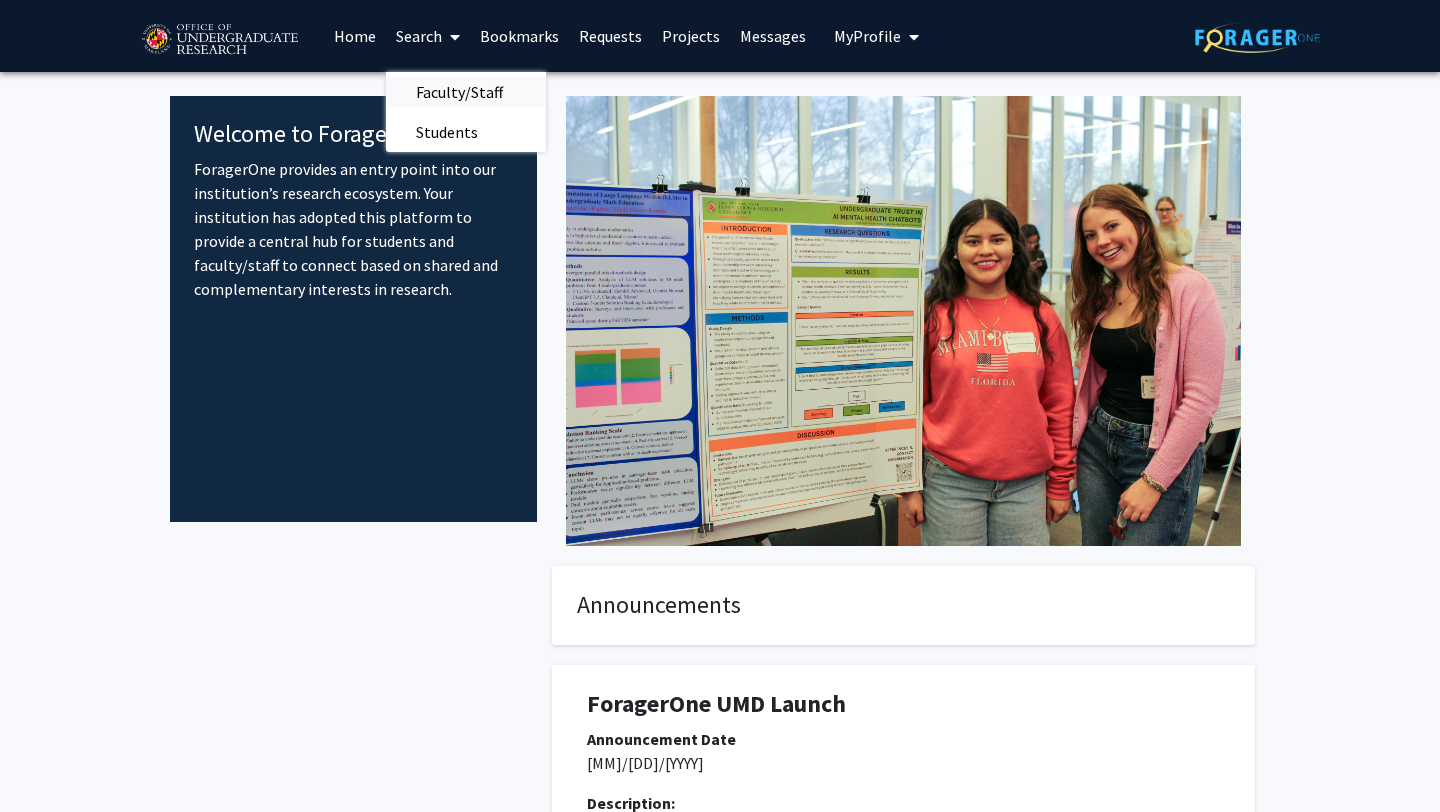 click on "Faculty/Staff" at bounding box center [459, 92] 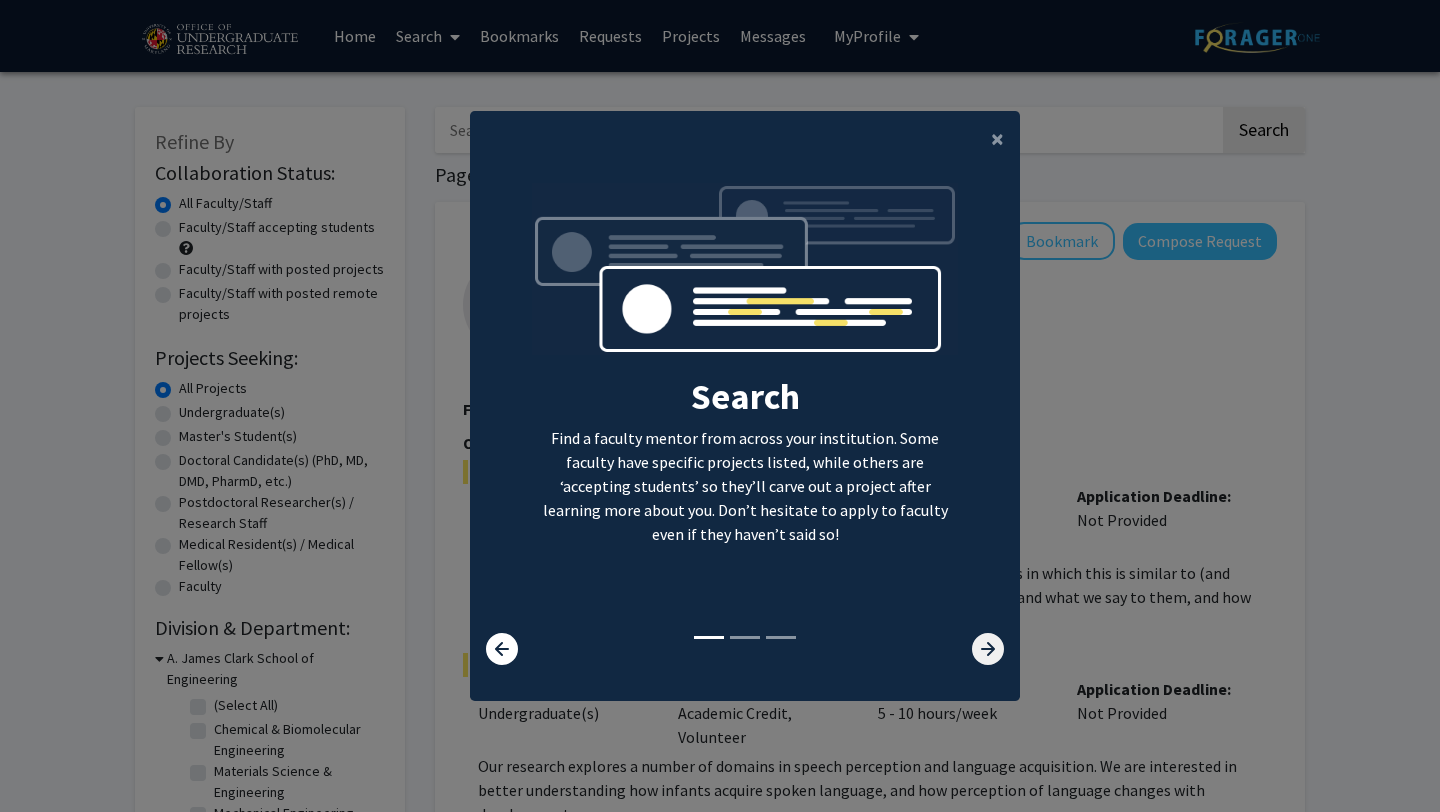 click 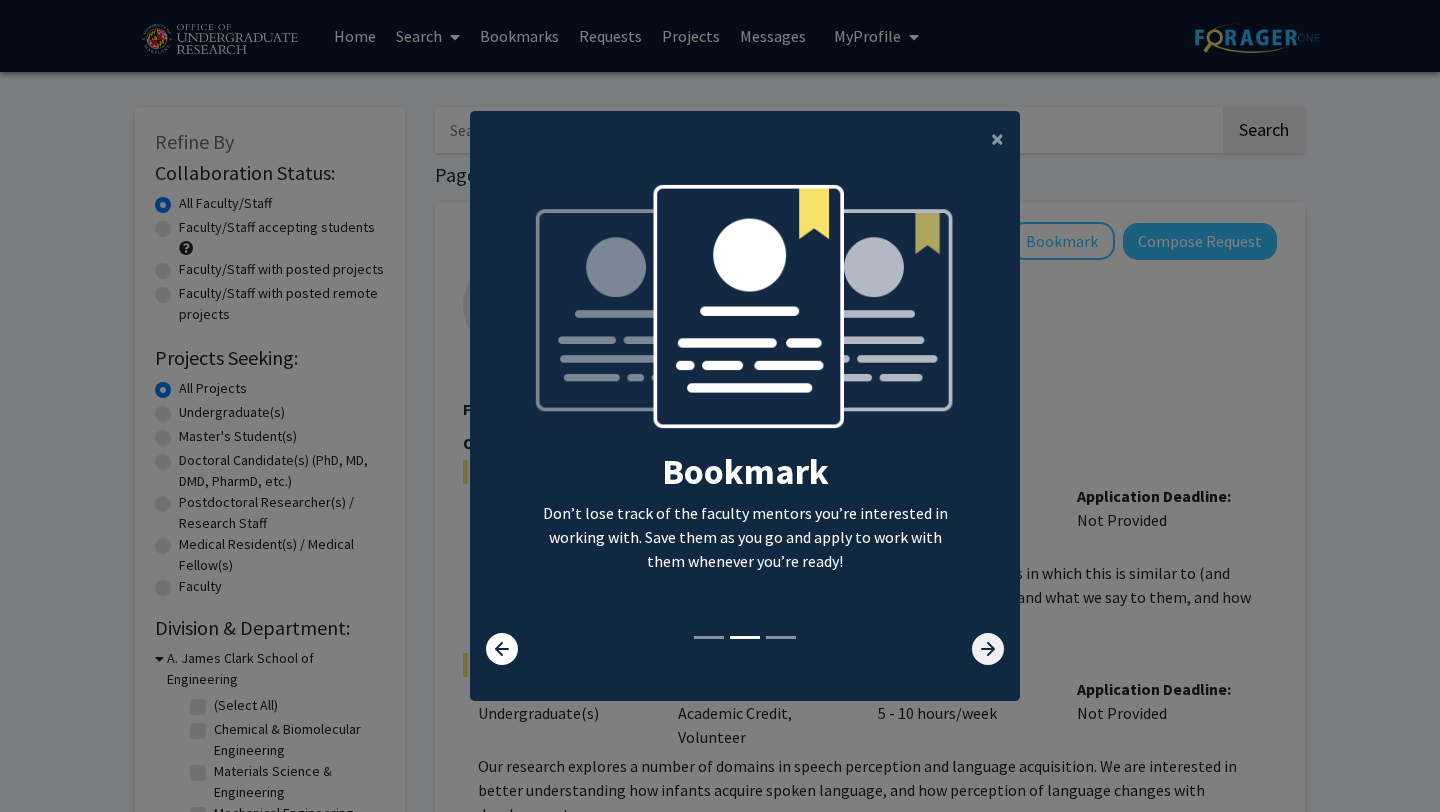 click 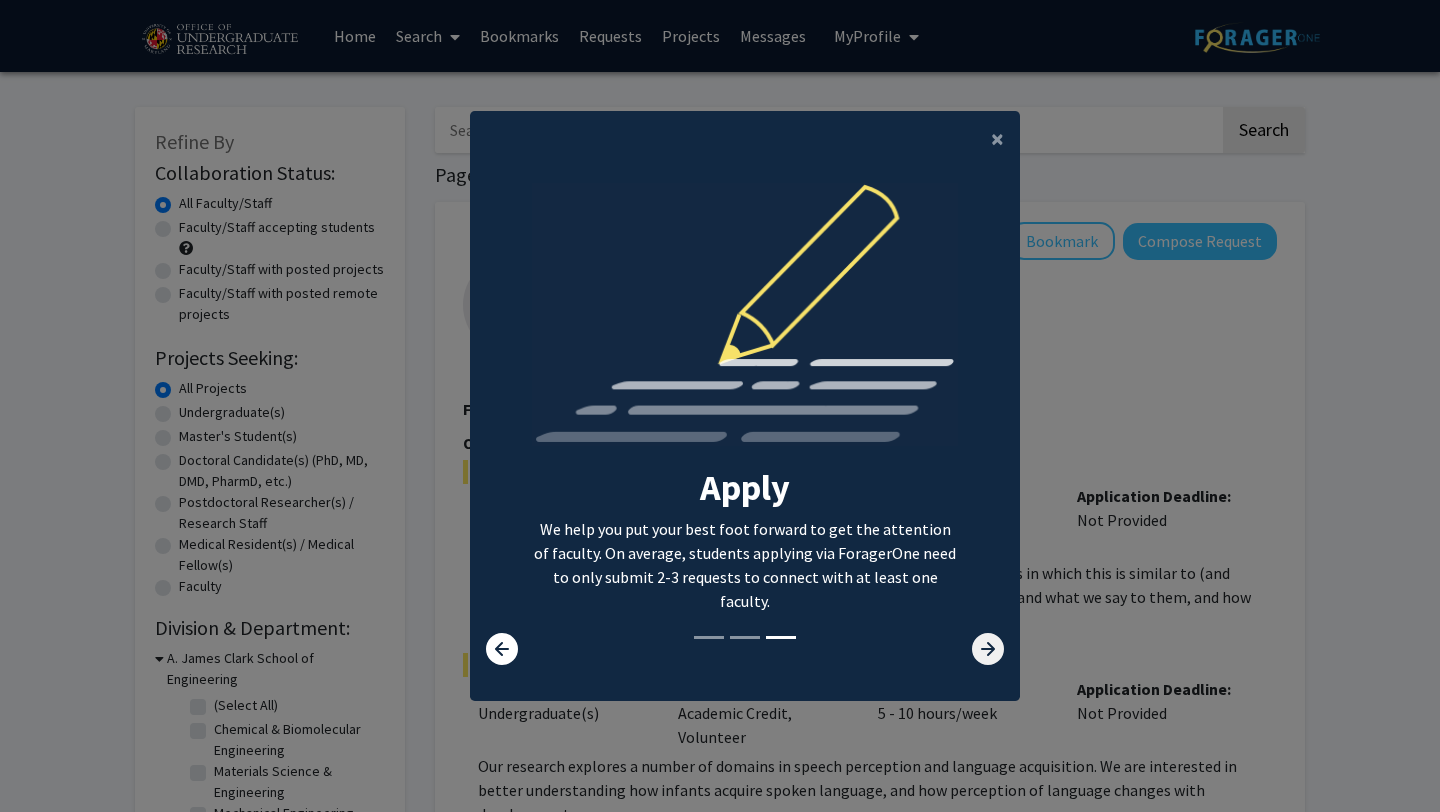 click 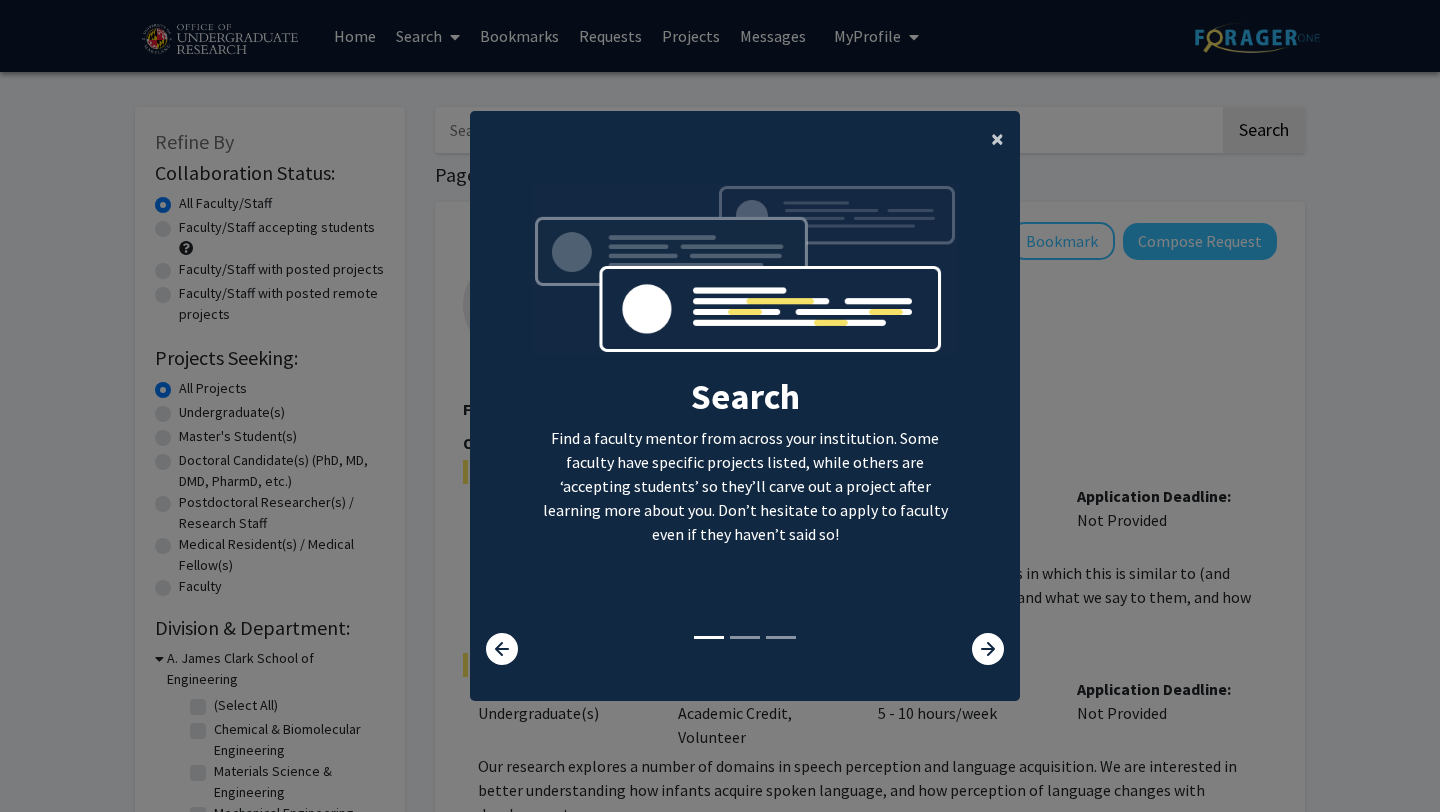 click on "×" 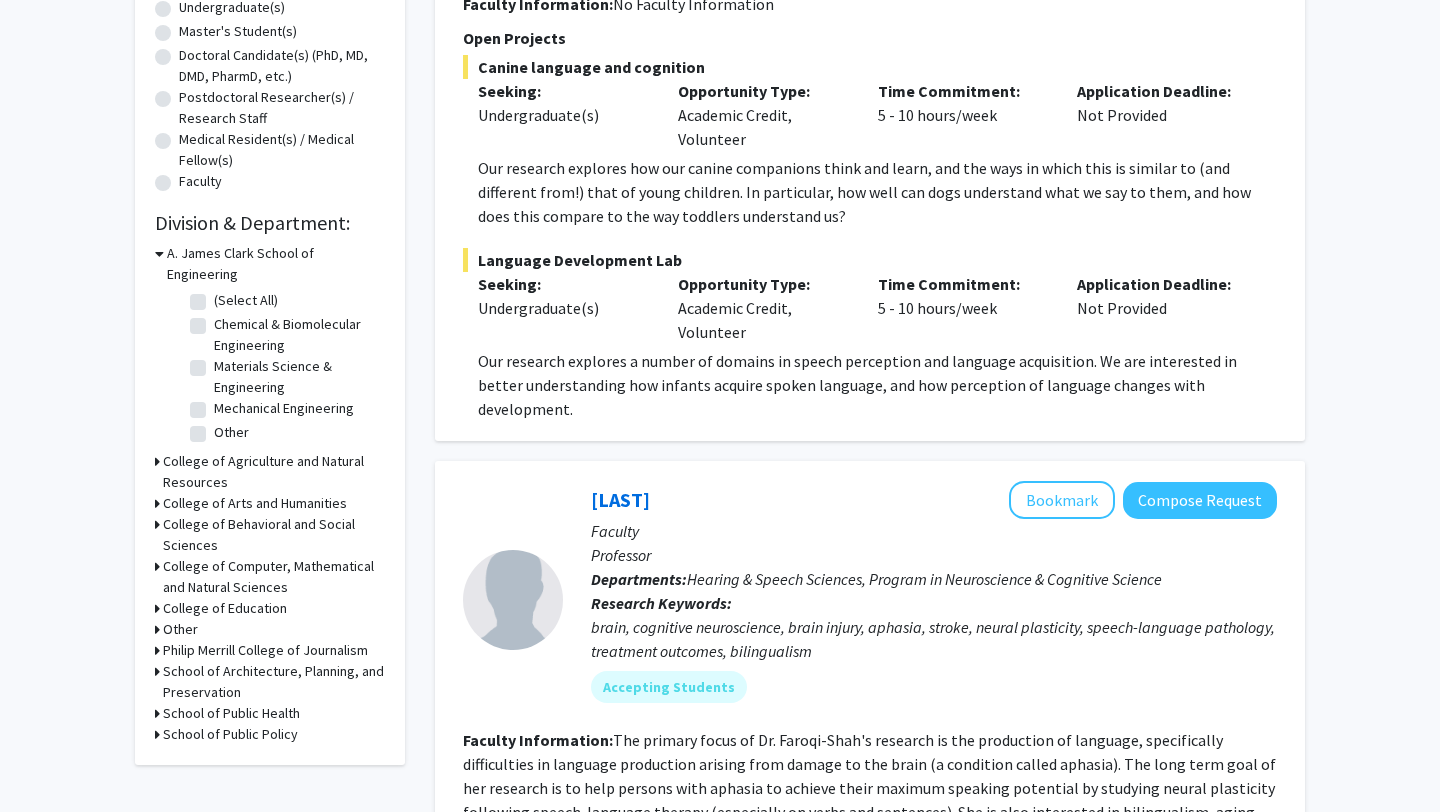 scroll, scrollTop: 493, scrollLeft: 0, axis: vertical 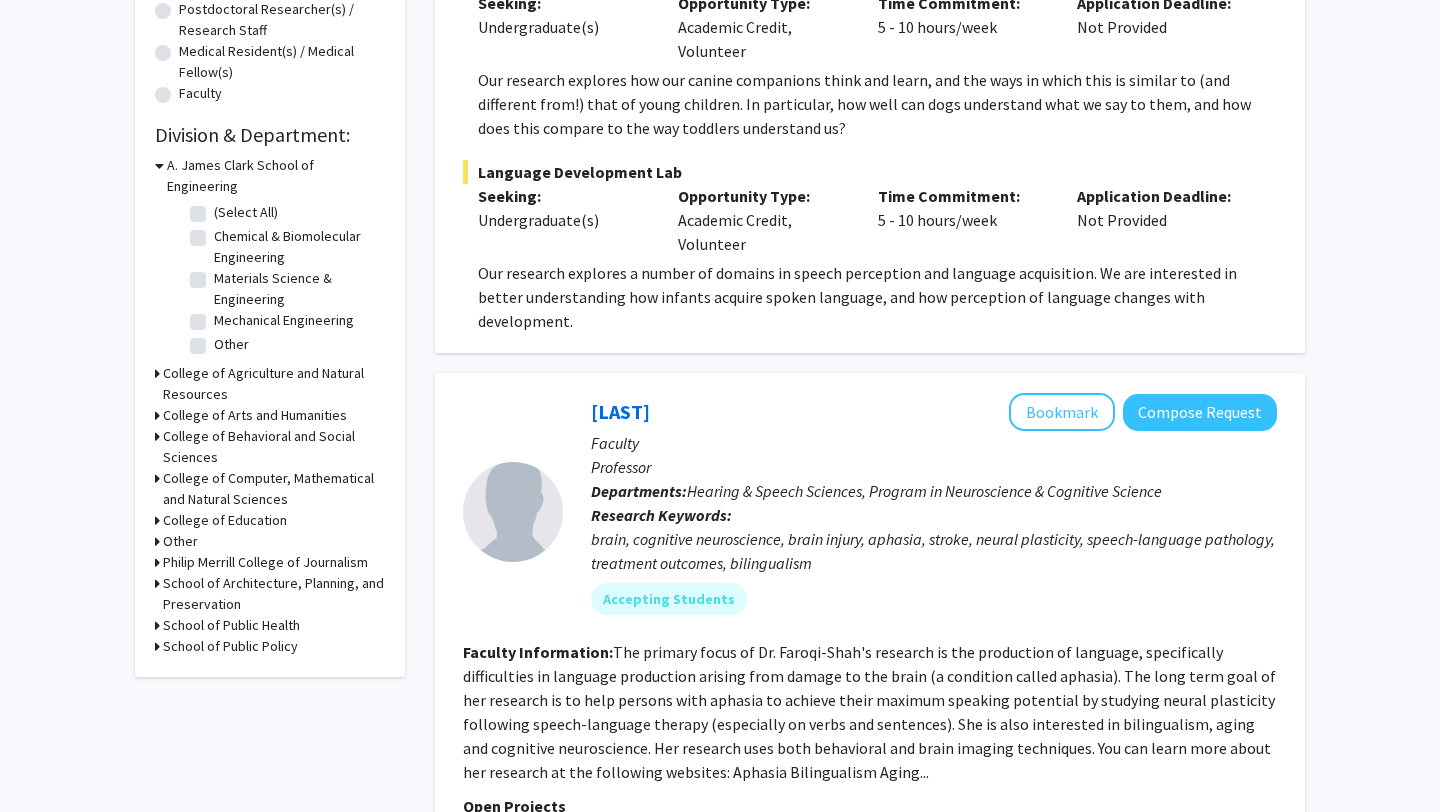 click on "Other" at bounding box center (180, 541) 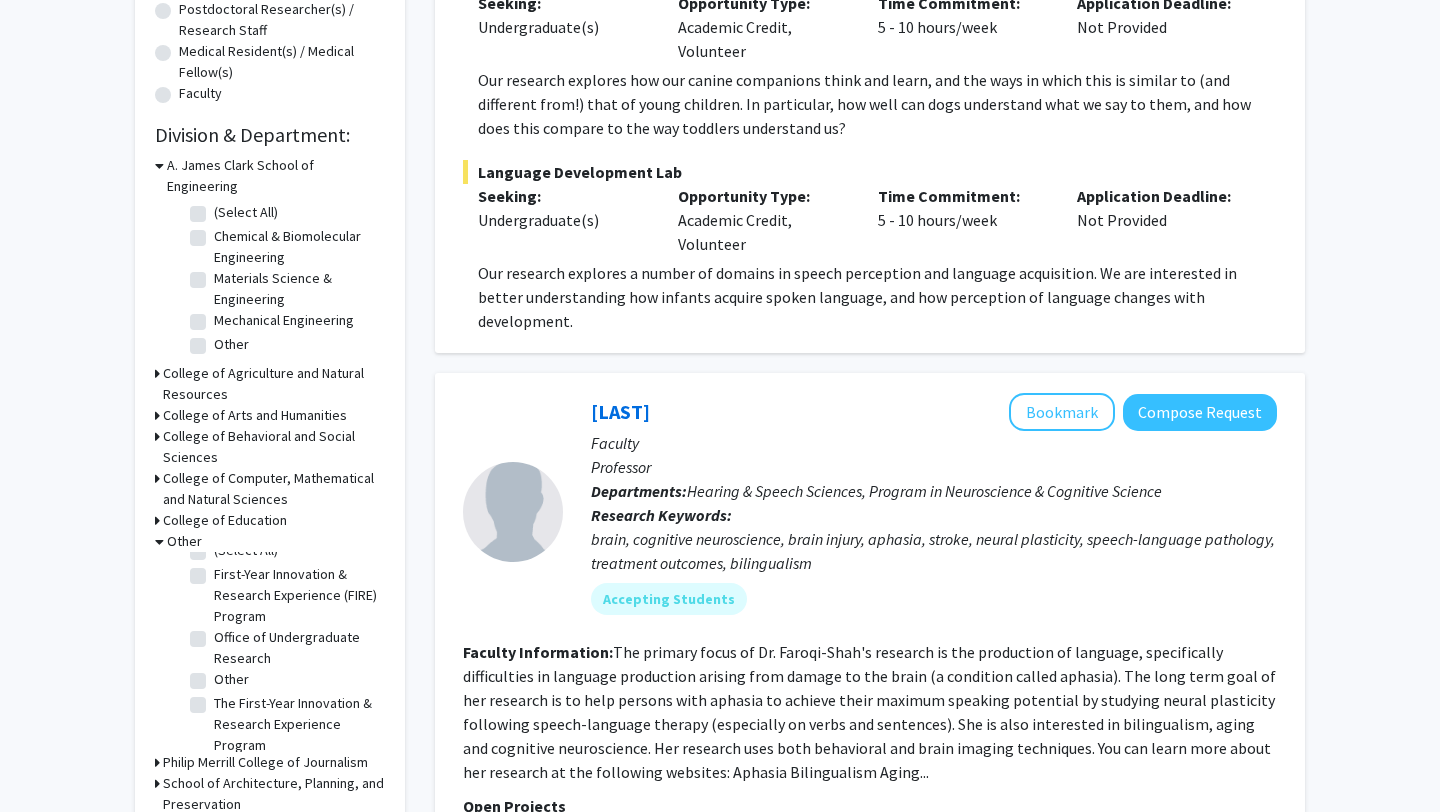 scroll, scrollTop: 26, scrollLeft: 0, axis: vertical 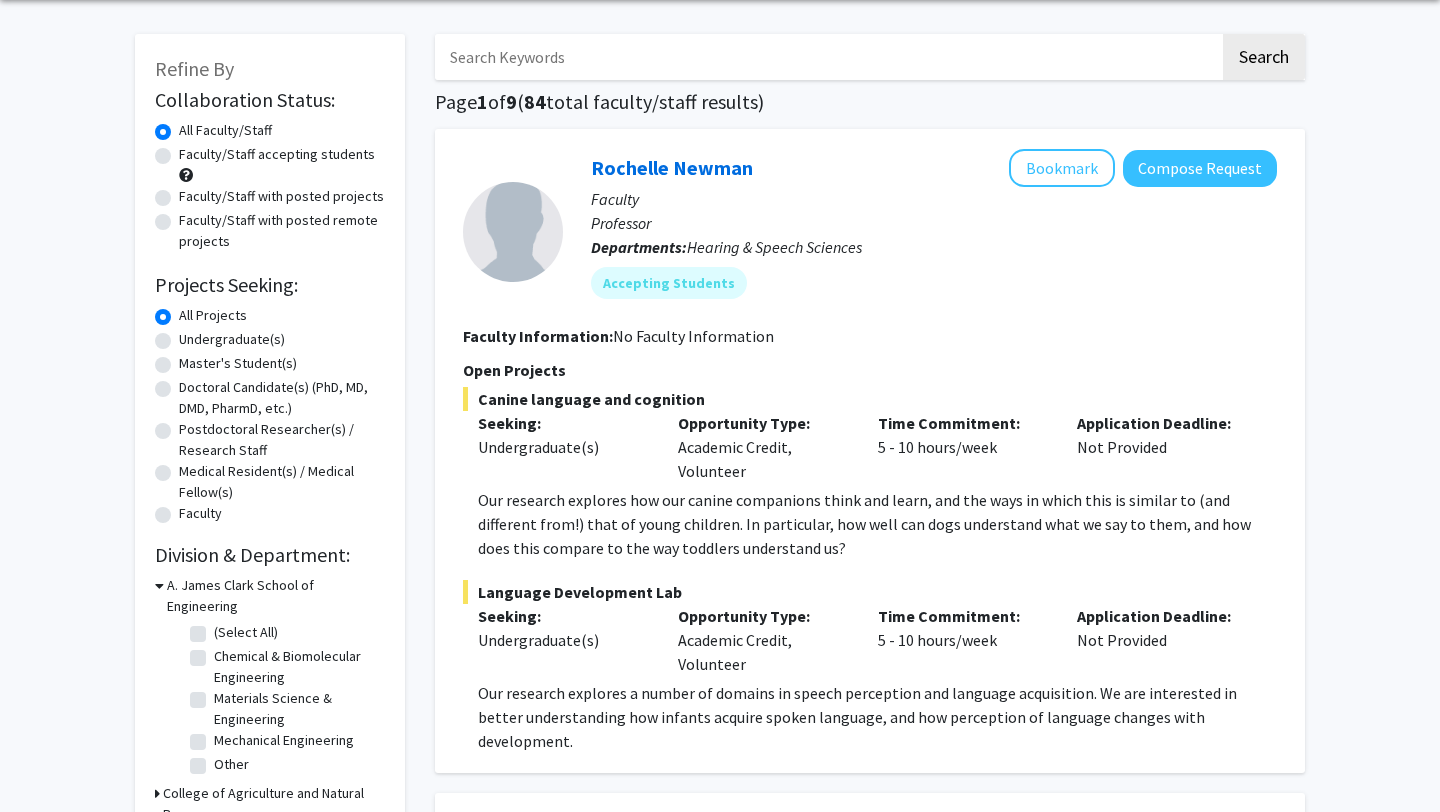 click on "Undergraduate(s)" 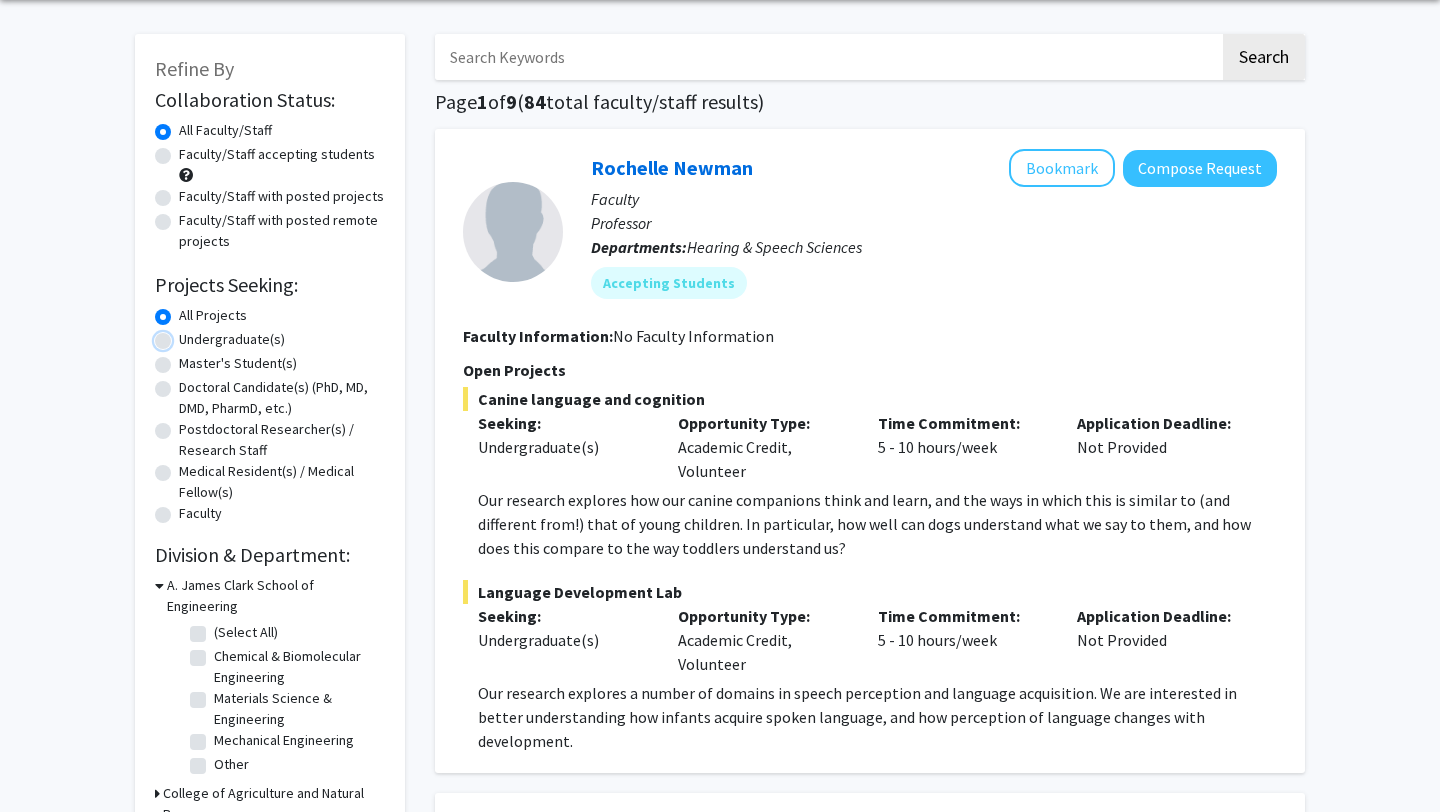 click on "Undergraduate(s)" at bounding box center (185, 335) 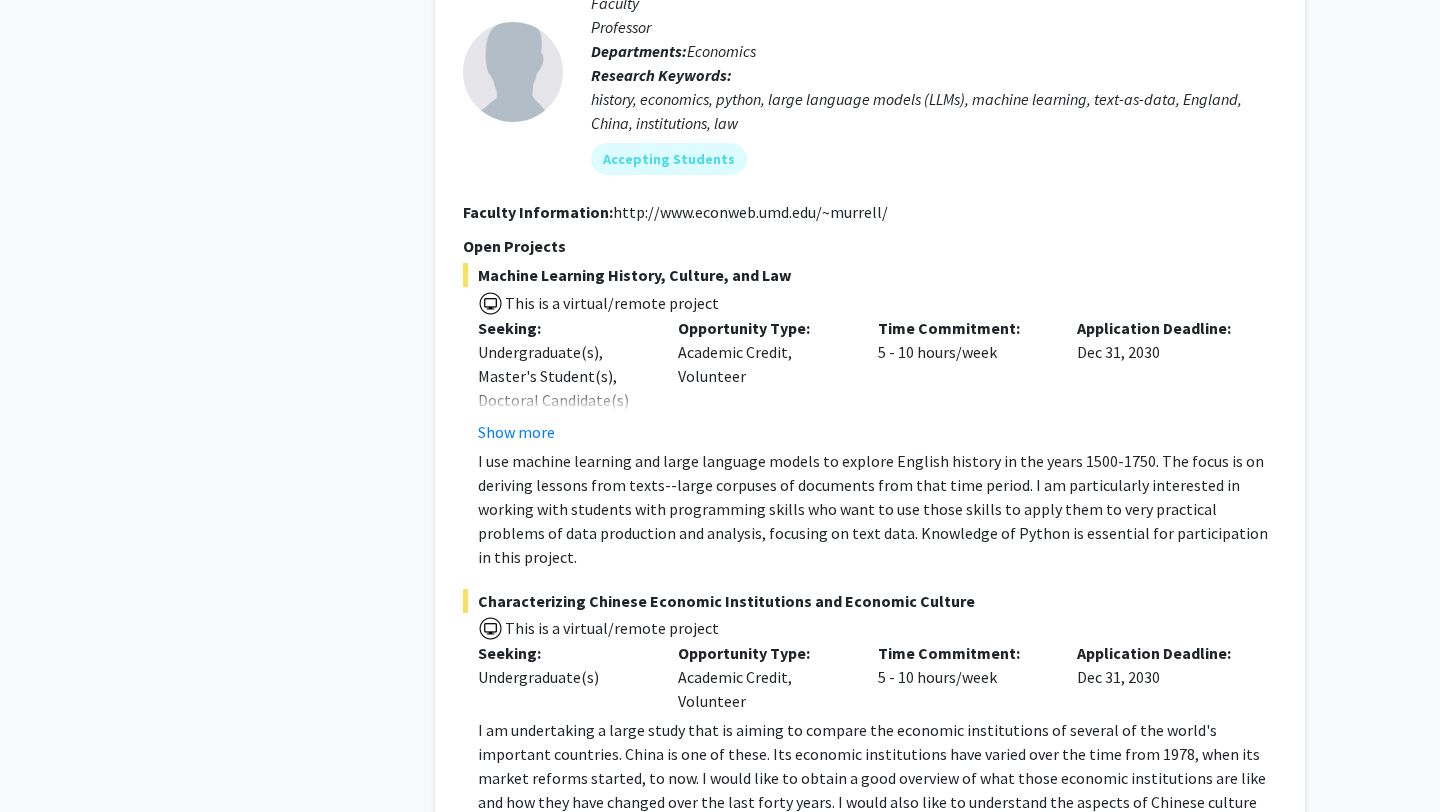 scroll, scrollTop: 4621, scrollLeft: 0, axis: vertical 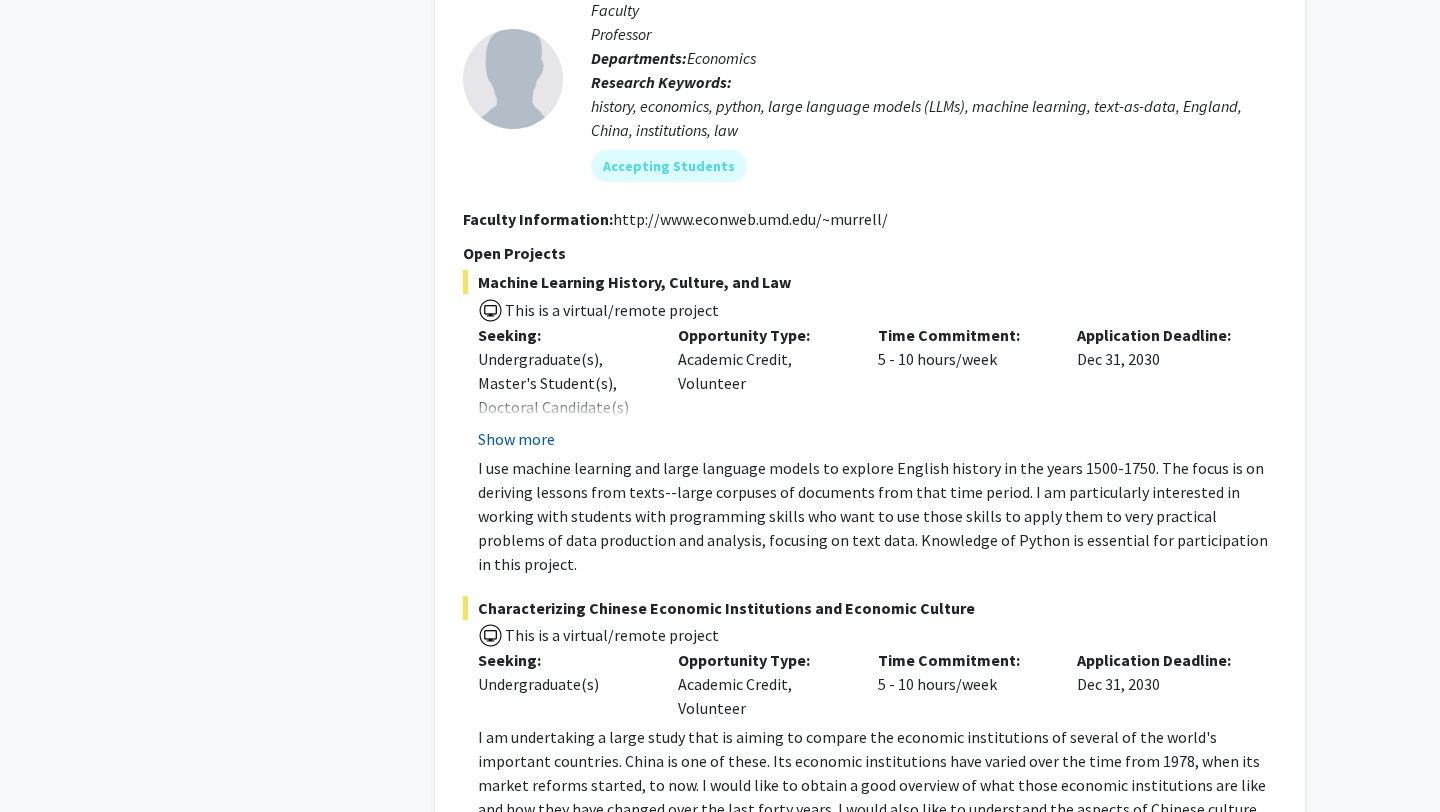 click on "Show more" 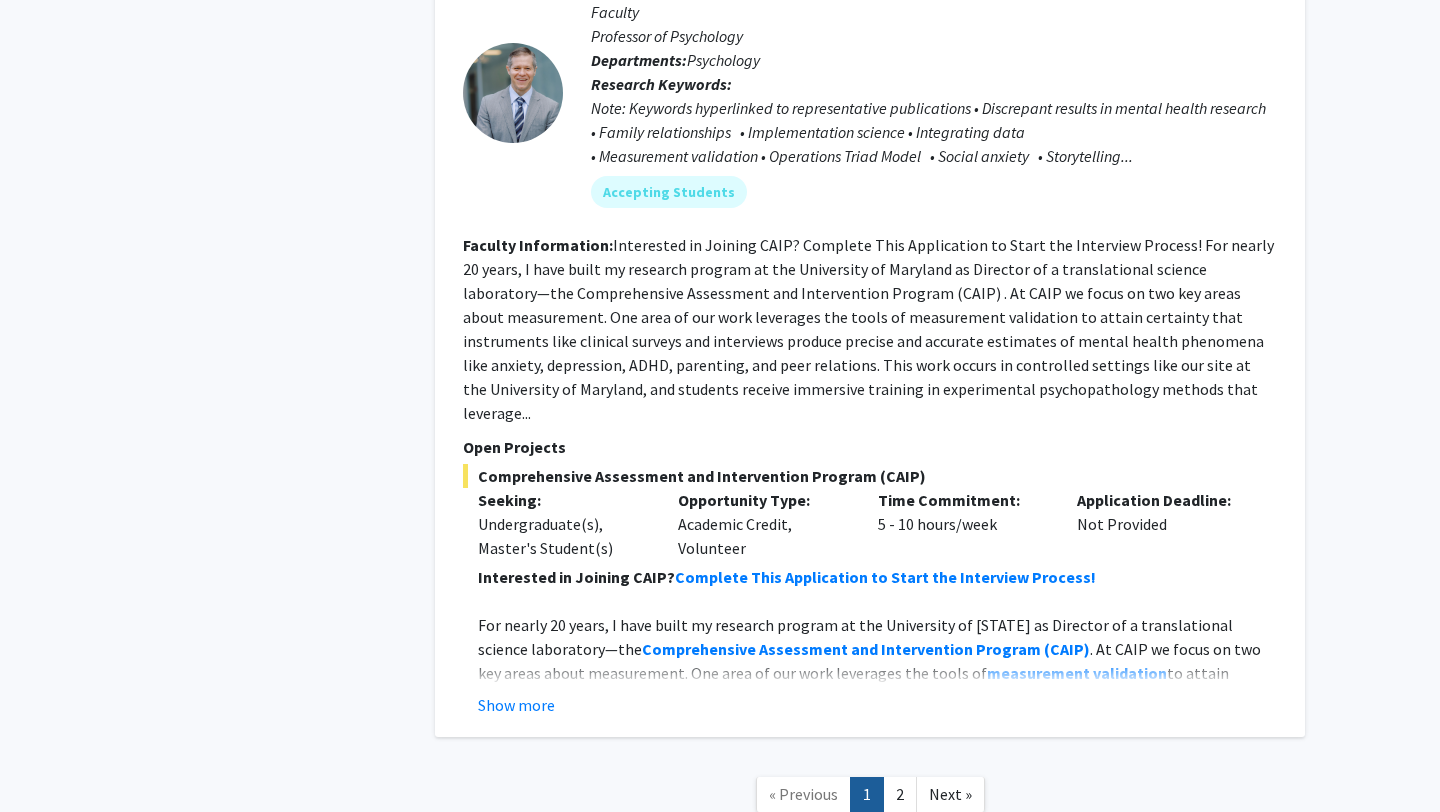 scroll, scrollTop: 9301, scrollLeft: 0, axis: vertical 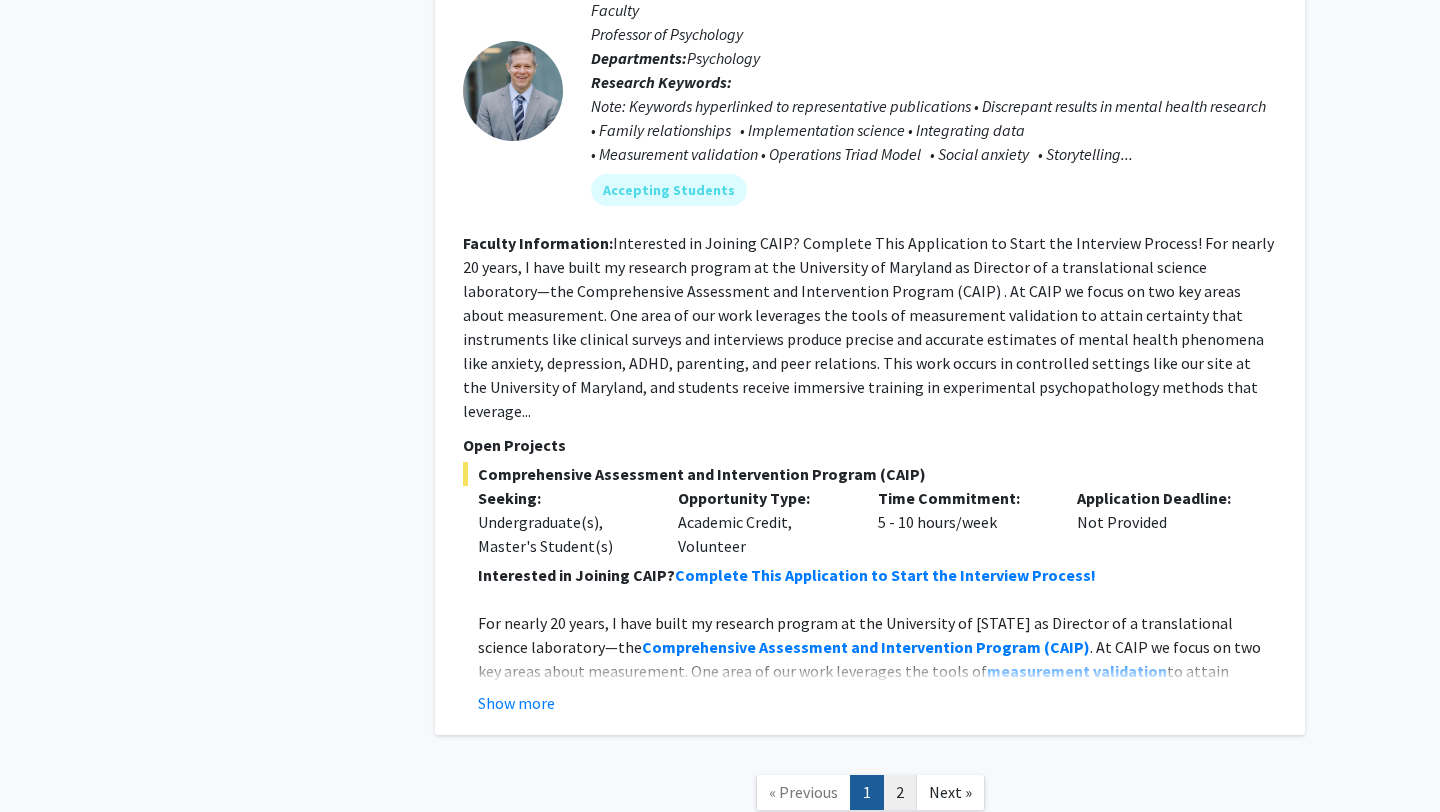 click on "2" 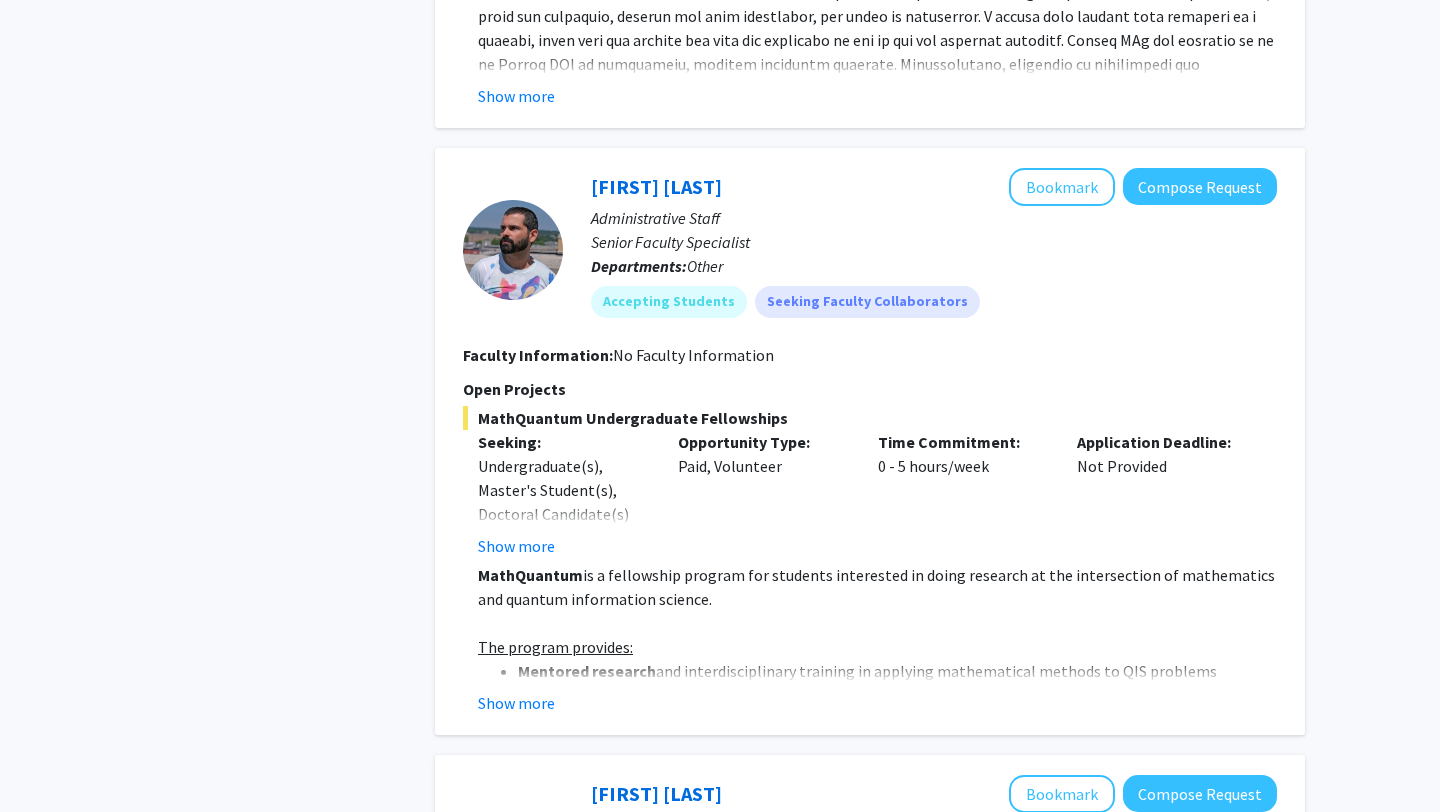 scroll, scrollTop: 2725, scrollLeft: 0, axis: vertical 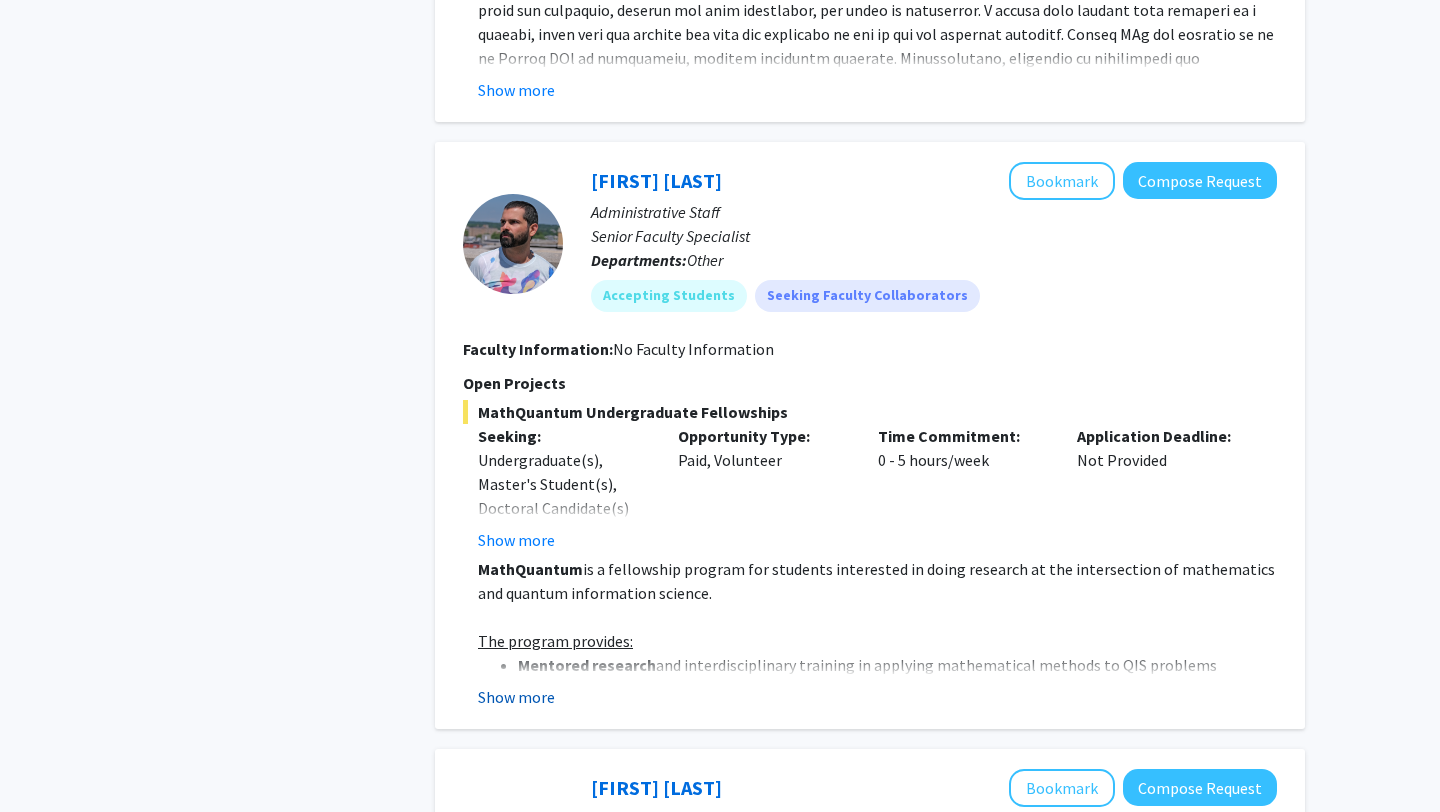 click on "Show more" 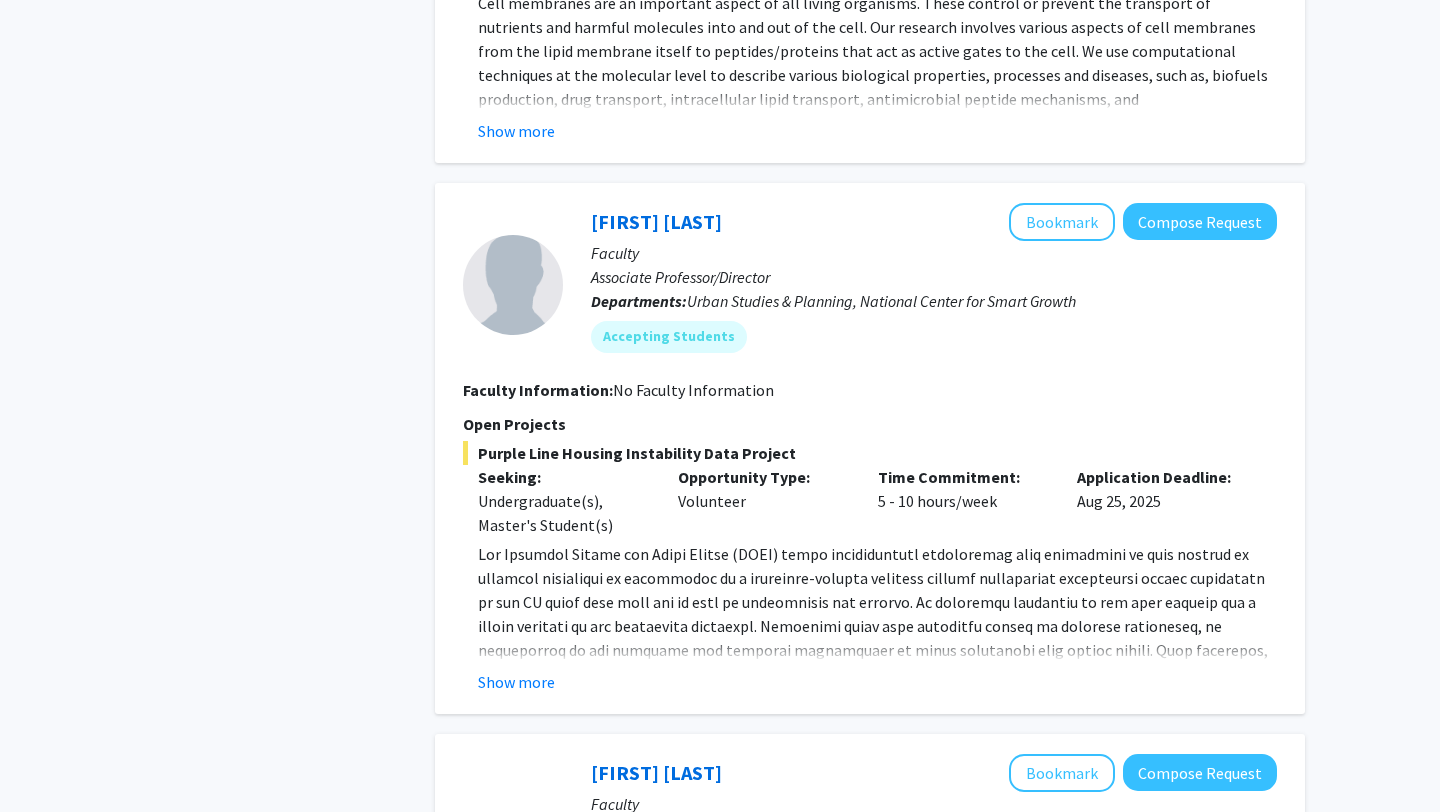 scroll, scrollTop: 4683, scrollLeft: 0, axis: vertical 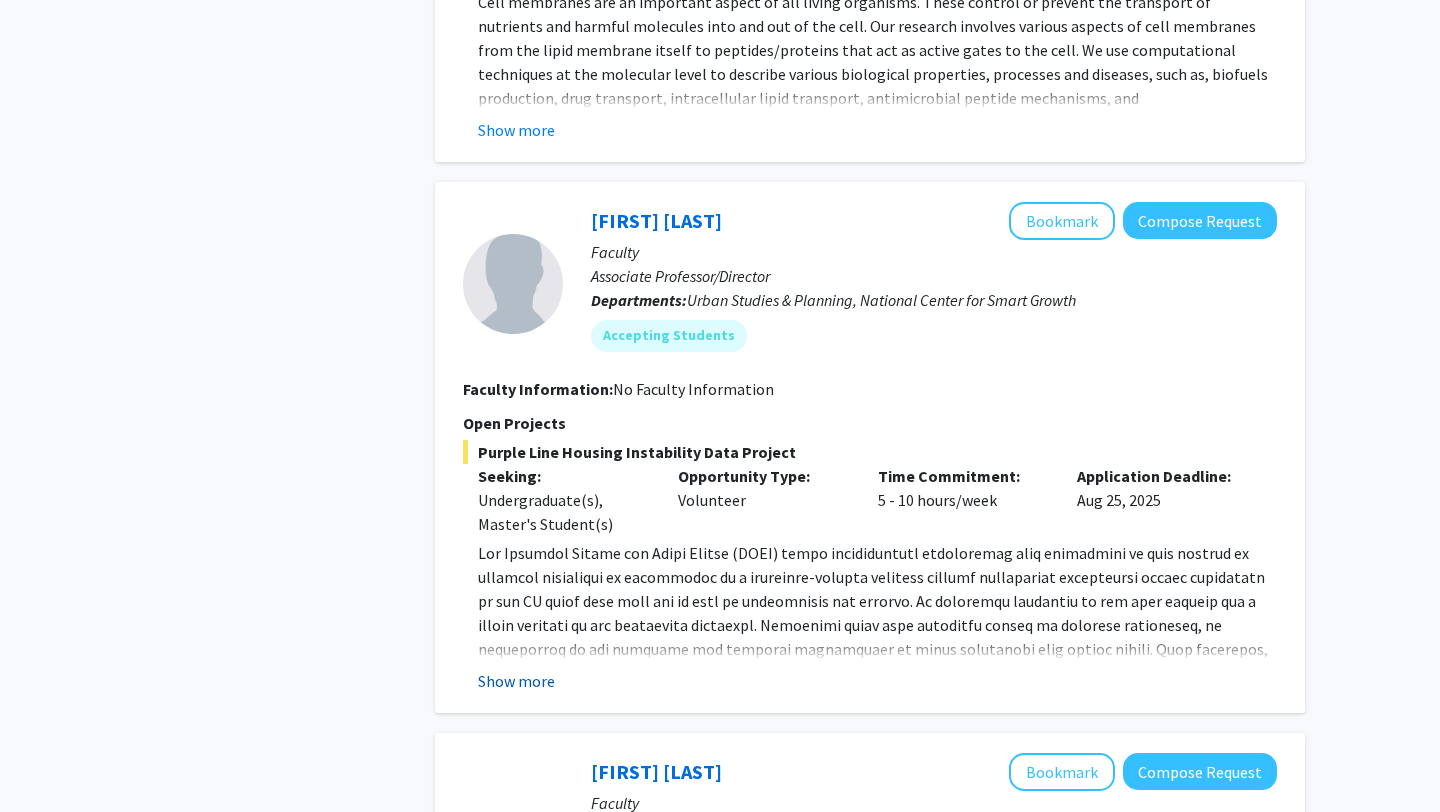 click on "Show more" 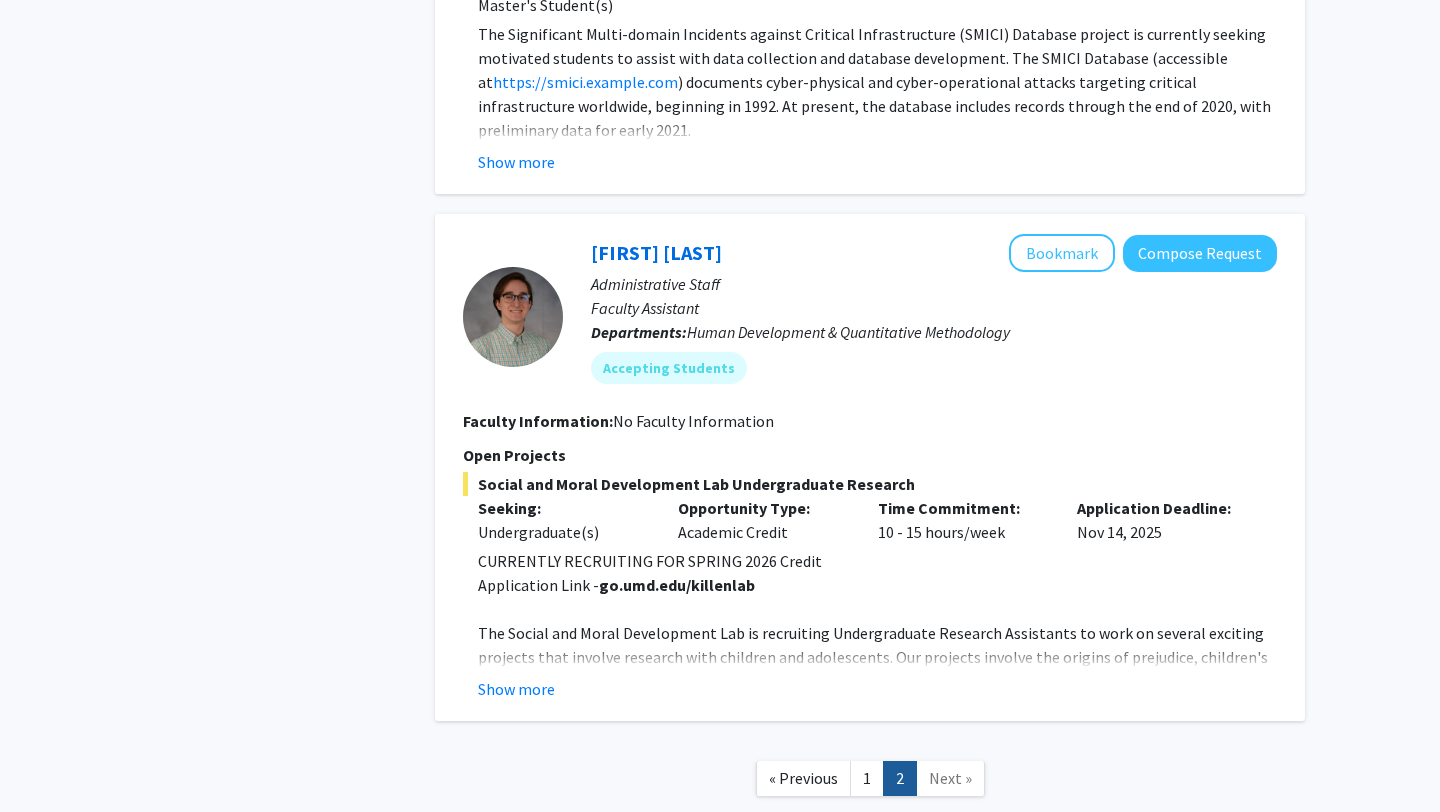 scroll, scrollTop: 6313, scrollLeft: 0, axis: vertical 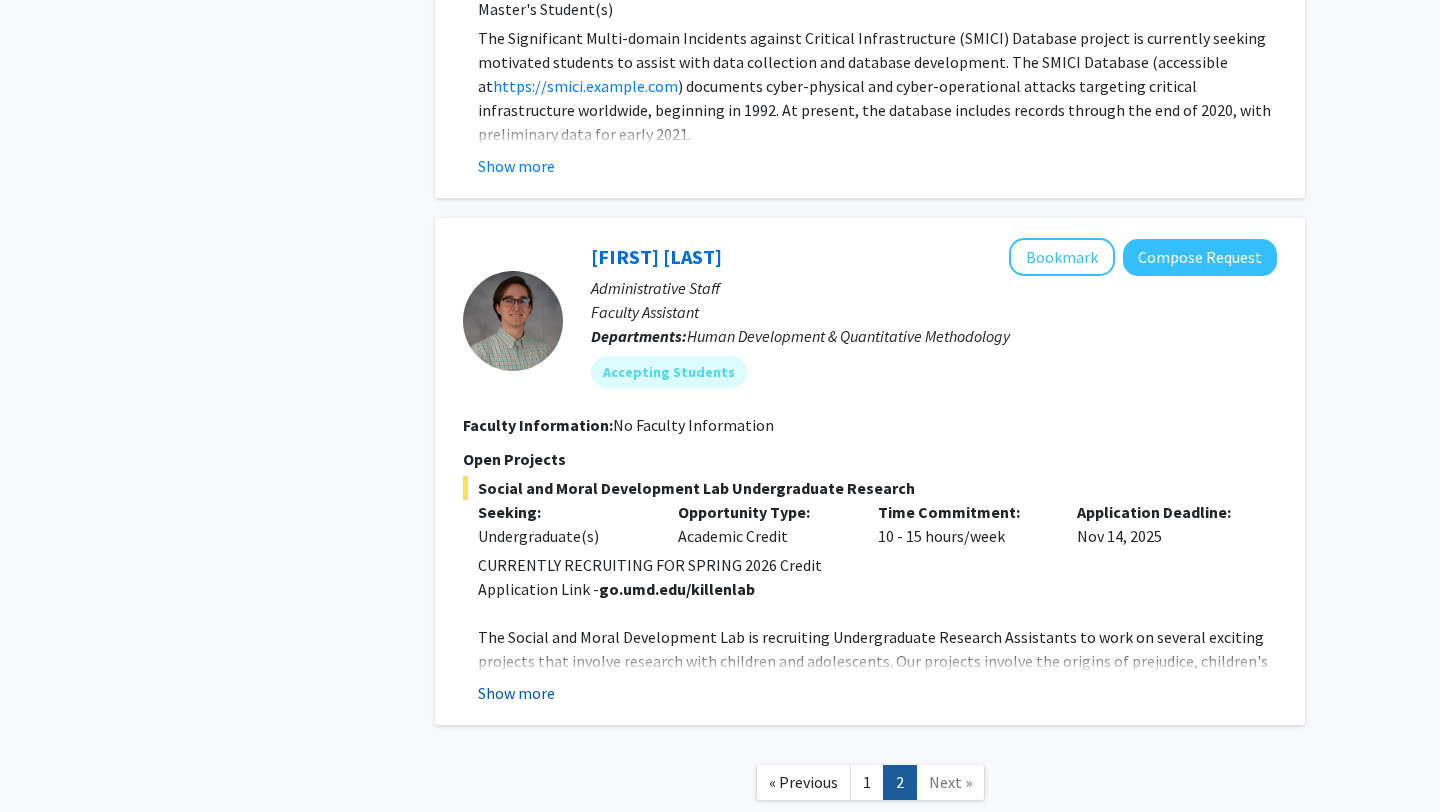 click on "Show more" 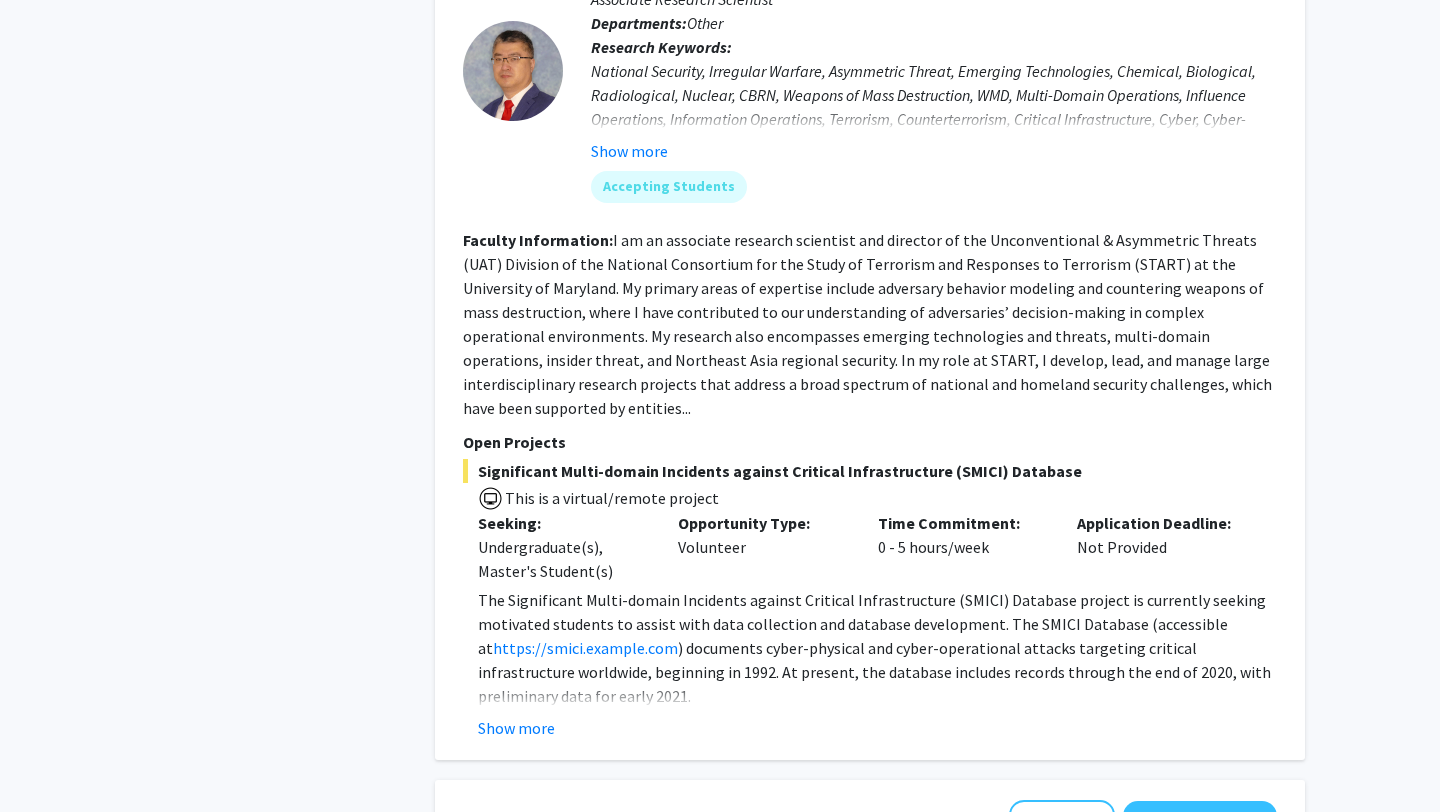 scroll, scrollTop: 5769, scrollLeft: 0, axis: vertical 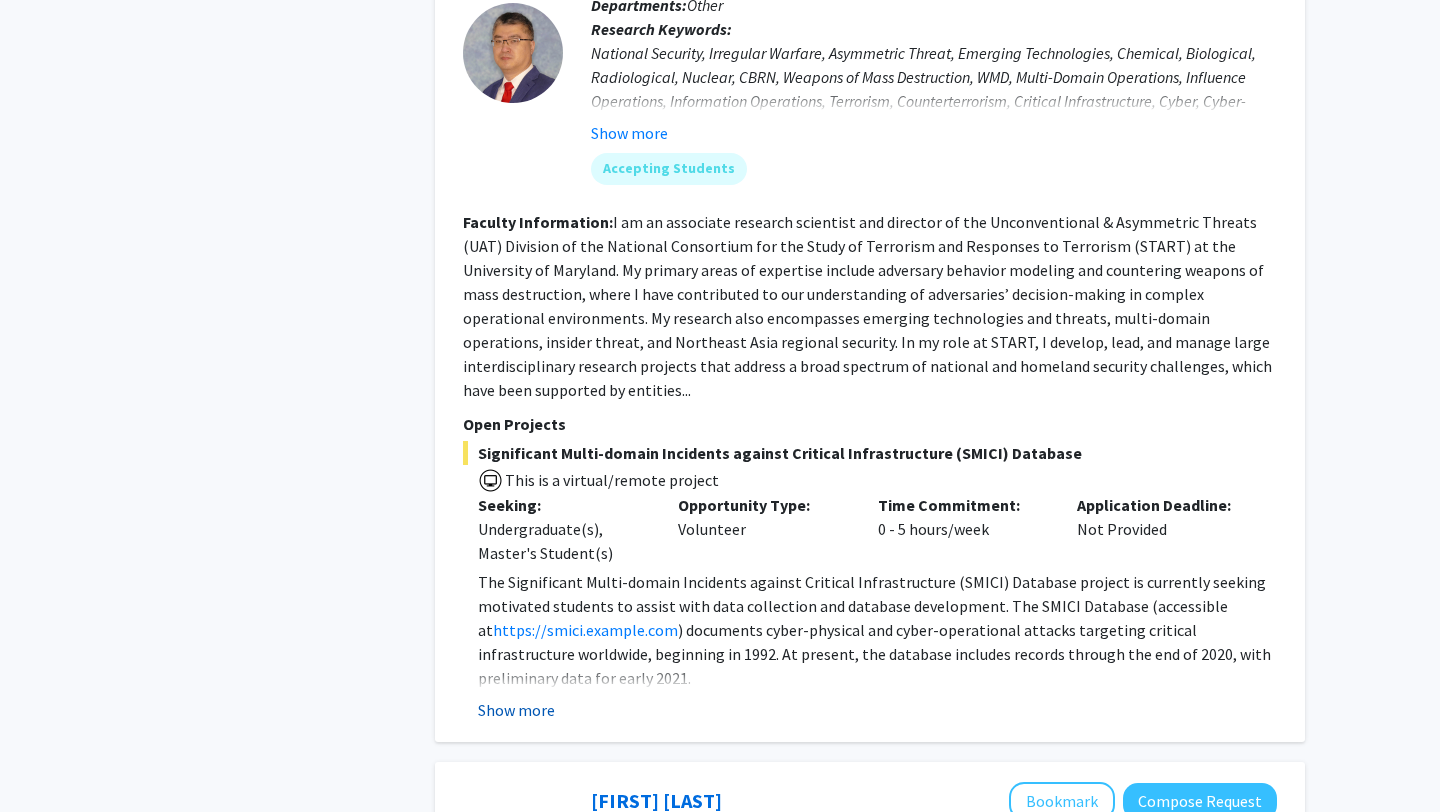 click on "Show more" 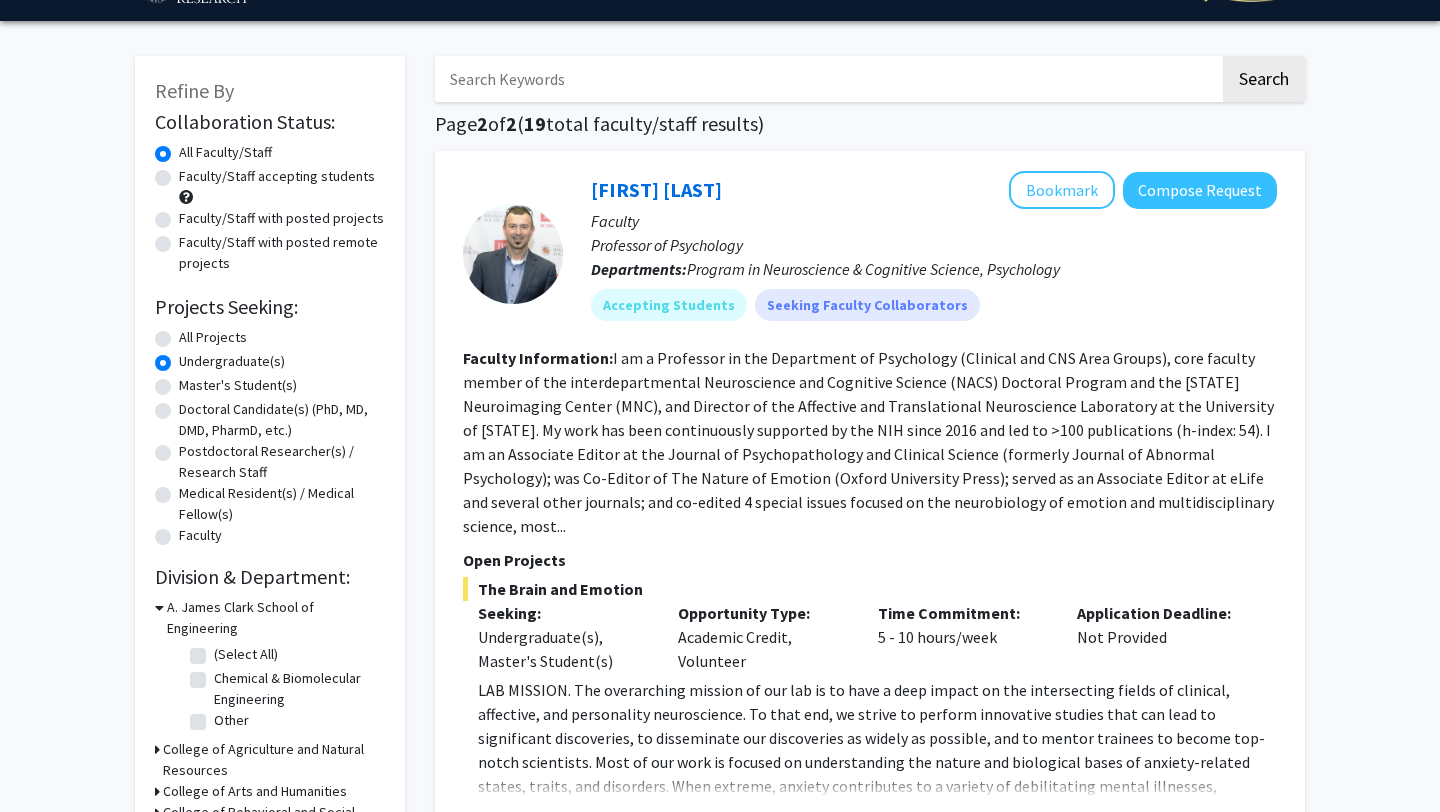 scroll, scrollTop: 0, scrollLeft: 0, axis: both 